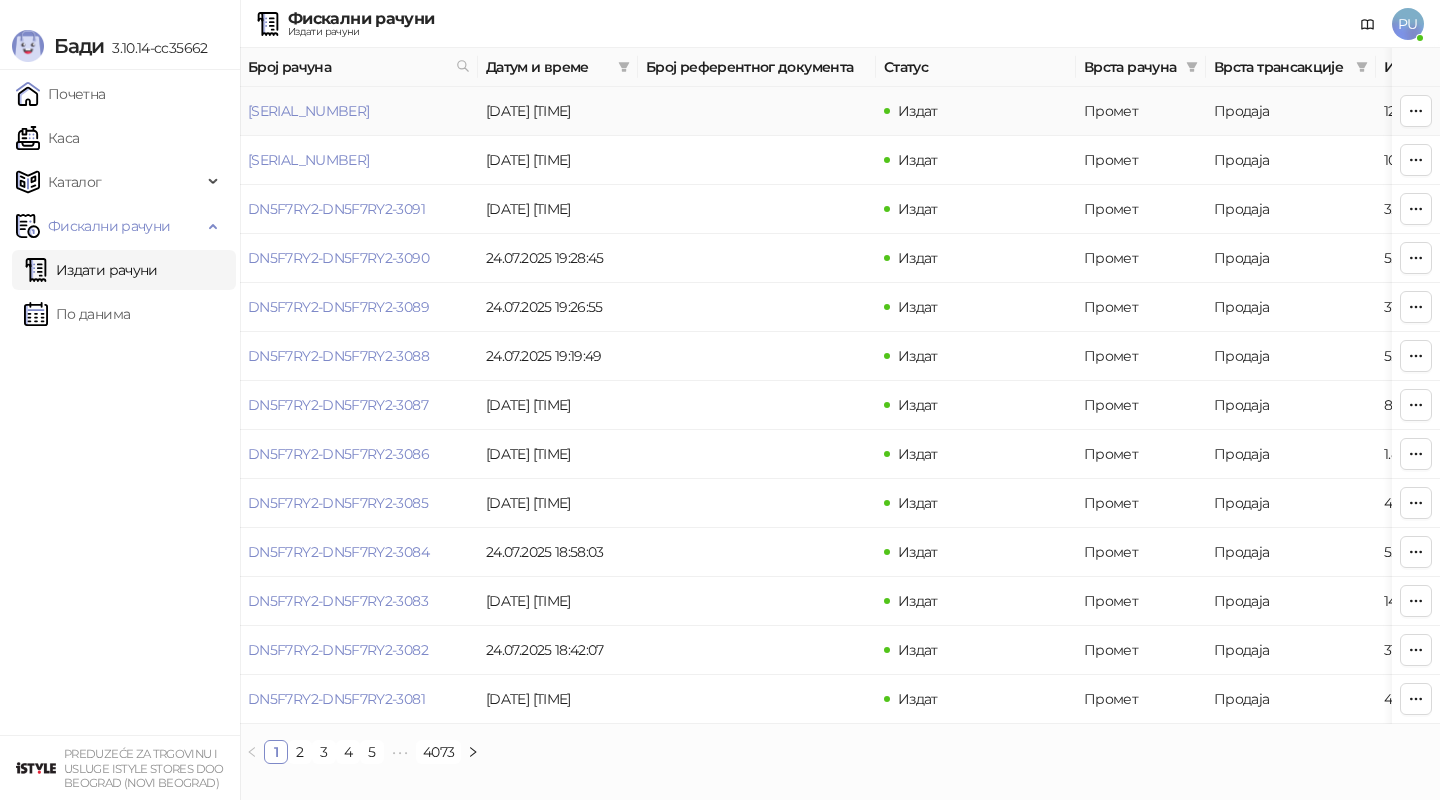 scroll, scrollTop: 0, scrollLeft: 0, axis: both 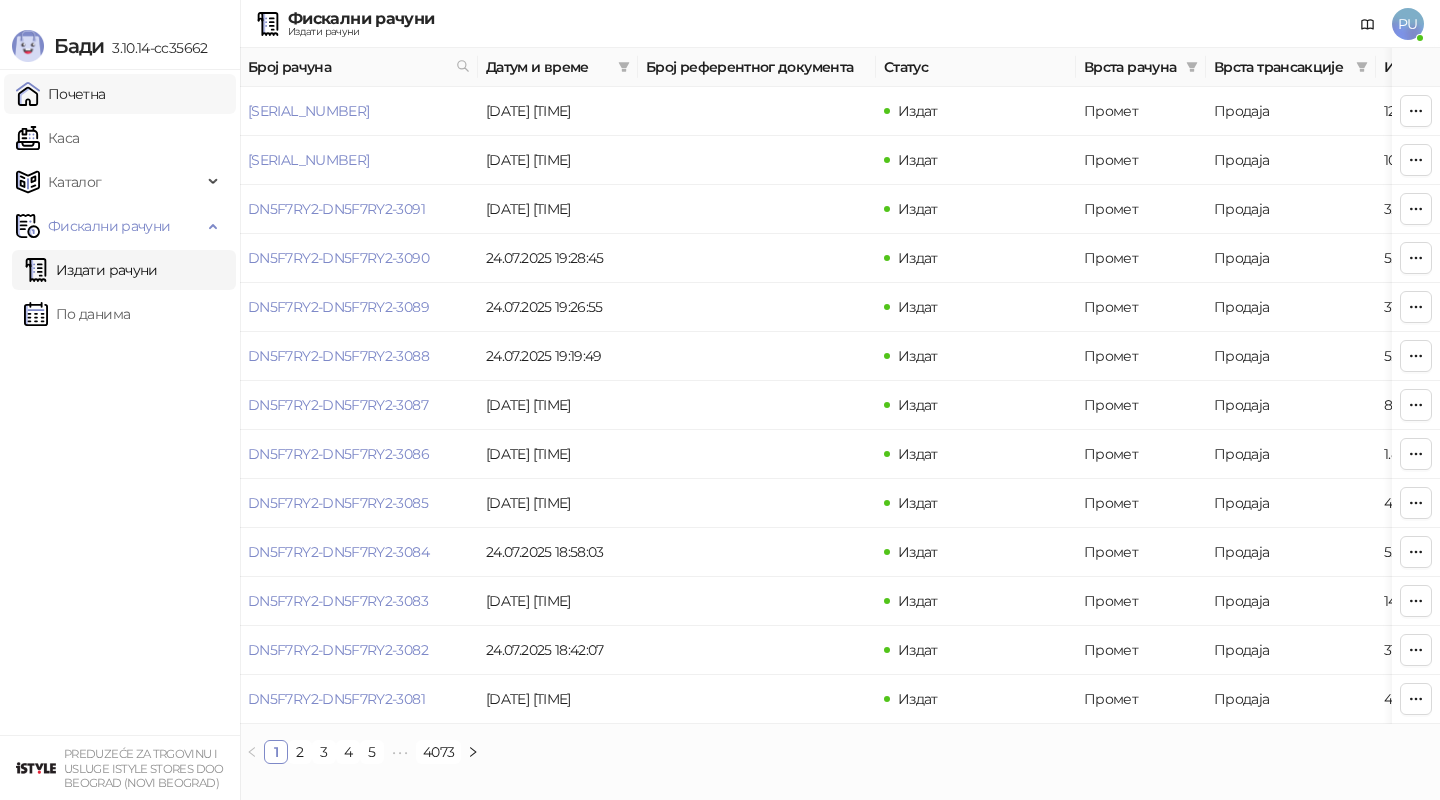 click on "Почетна" at bounding box center [61, 94] 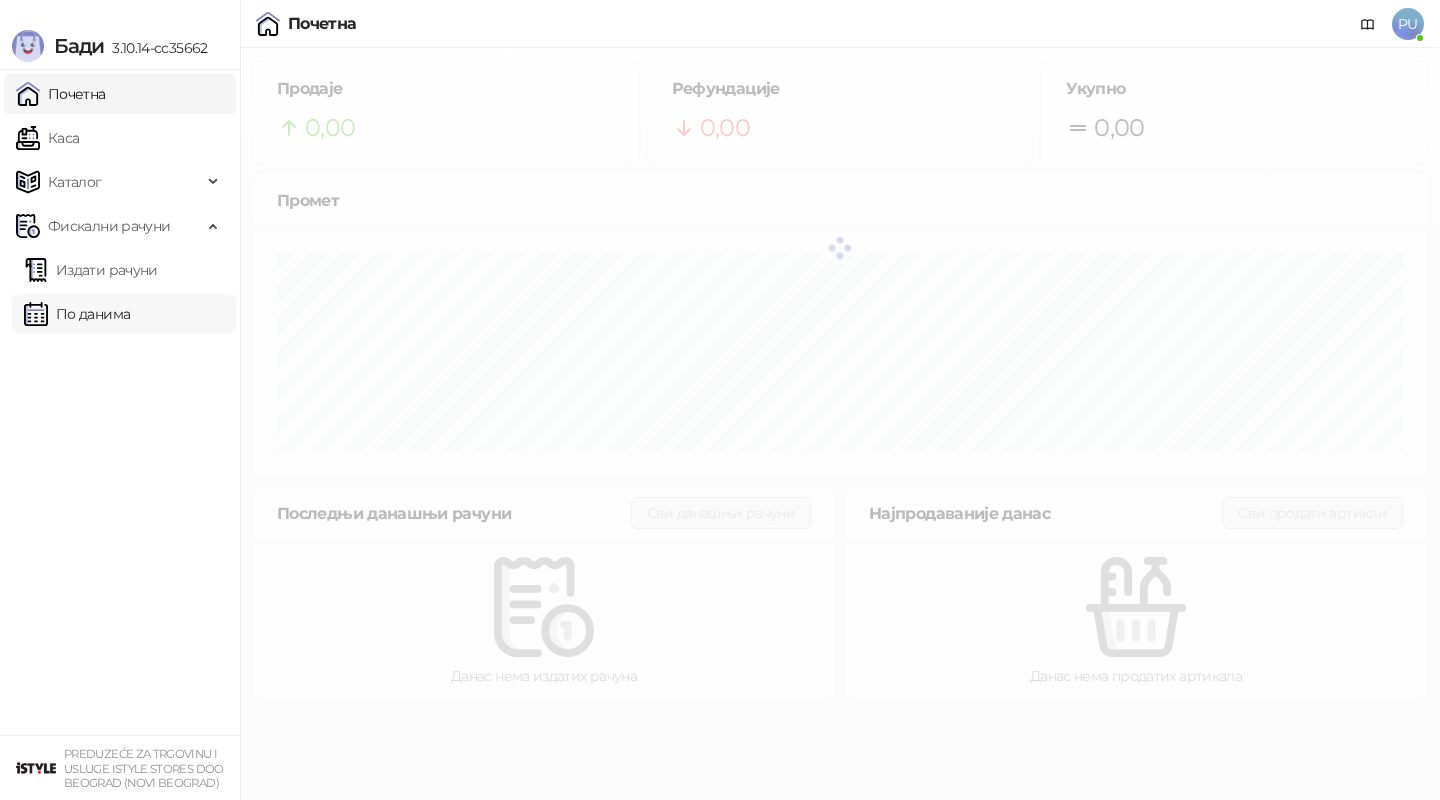 click on "По данима" at bounding box center (77, 314) 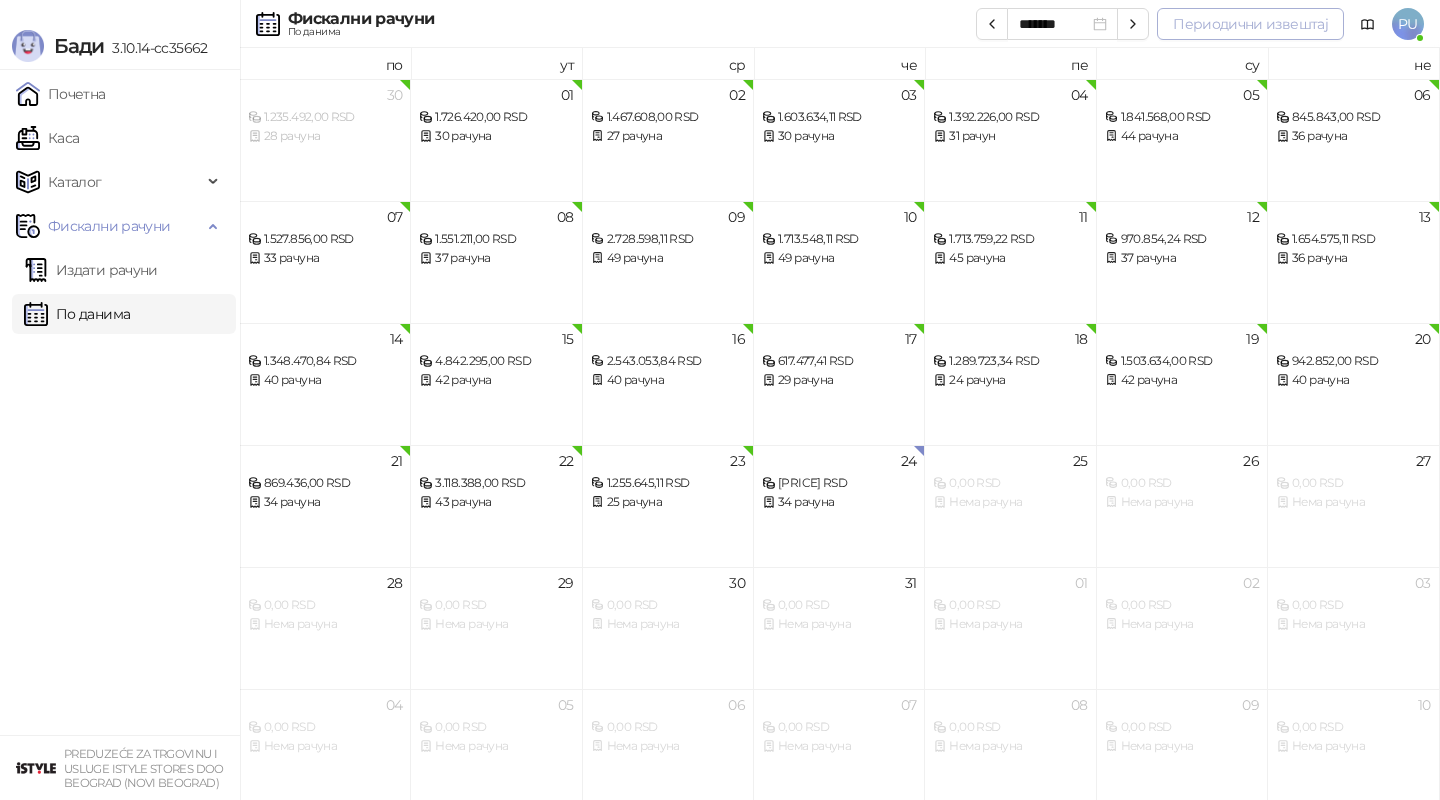 click on "Периодични извештај" at bounding box center (1250, 24) 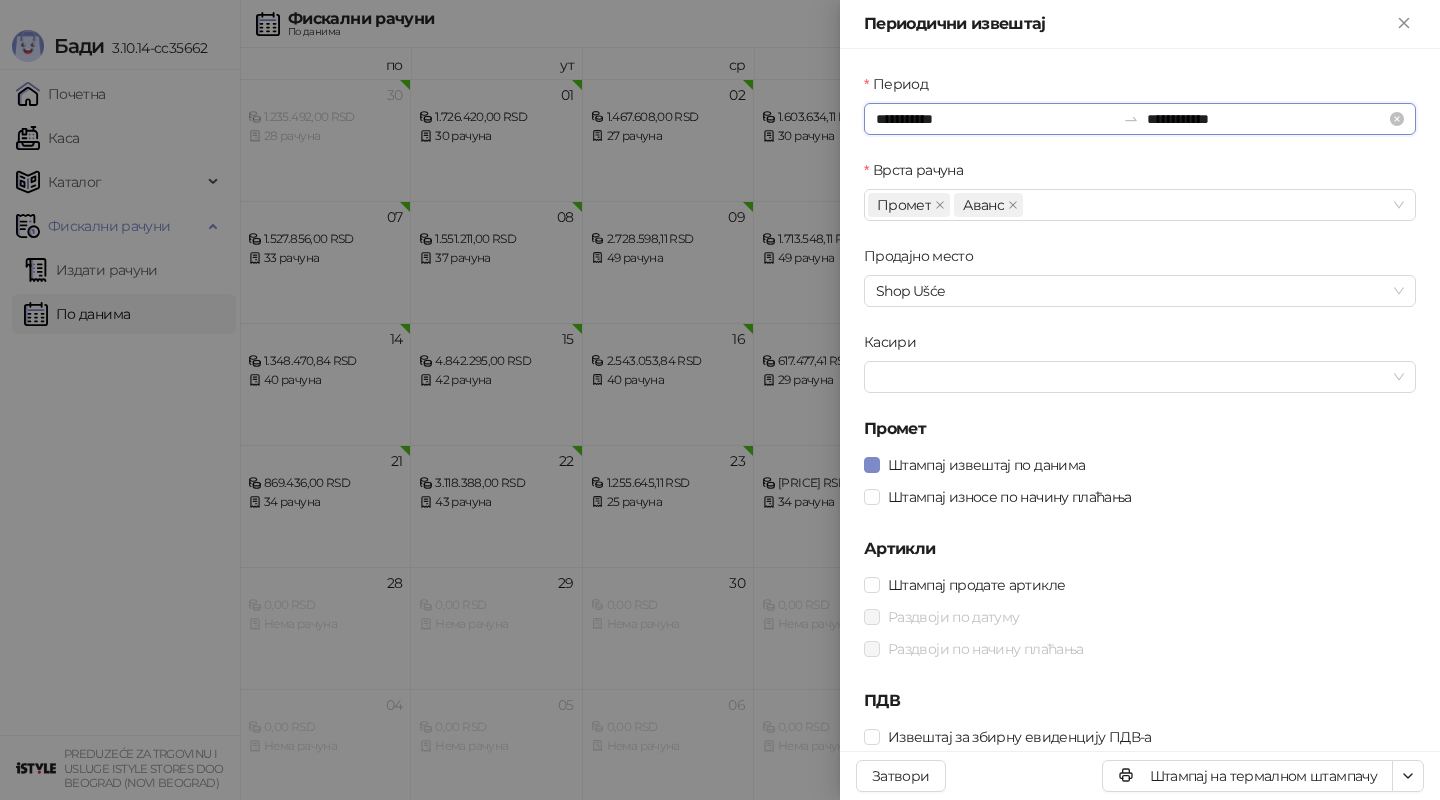 click on "**********" at bounding box center [995, 119] 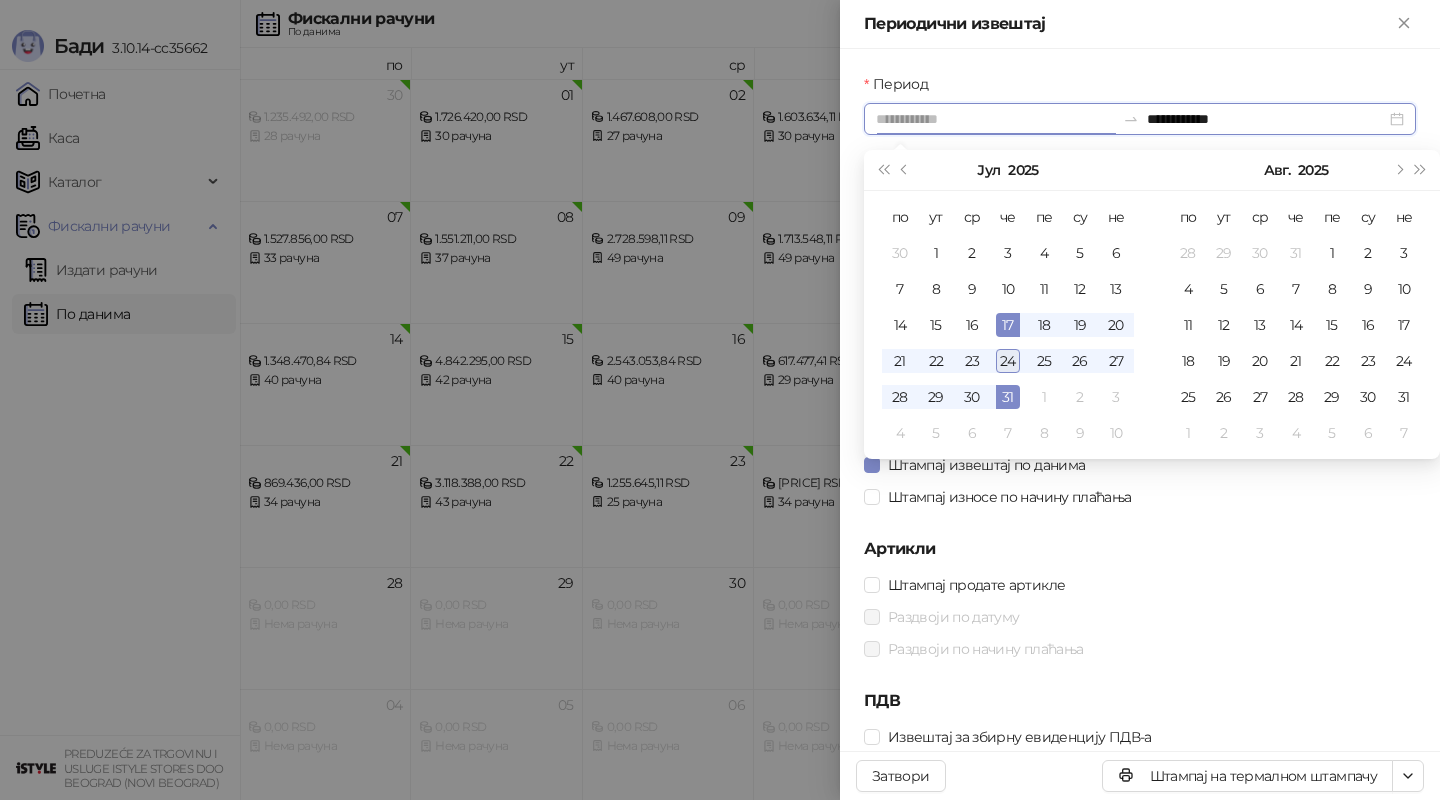 type on "**********" 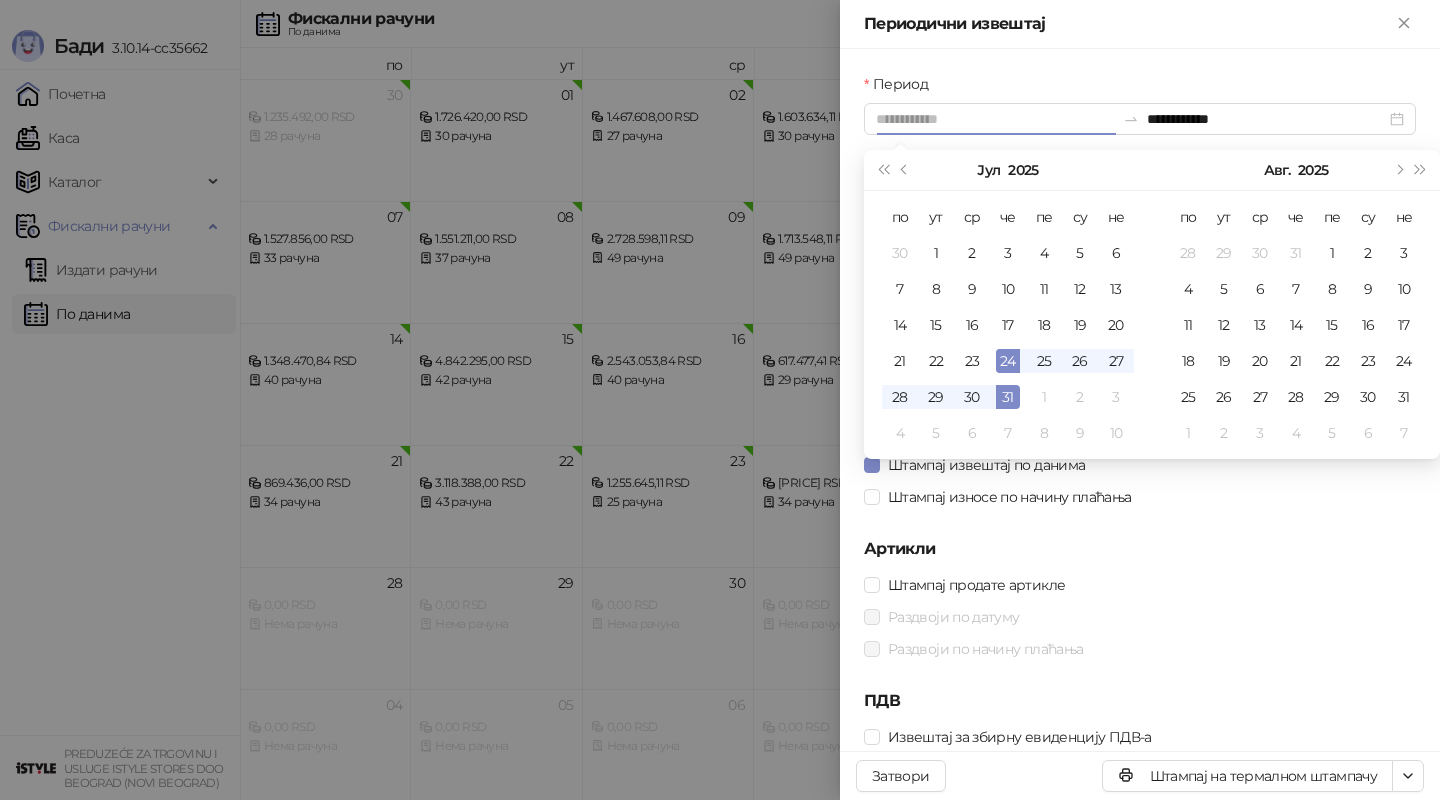 click on "24" at bounding box center (1008, 361) 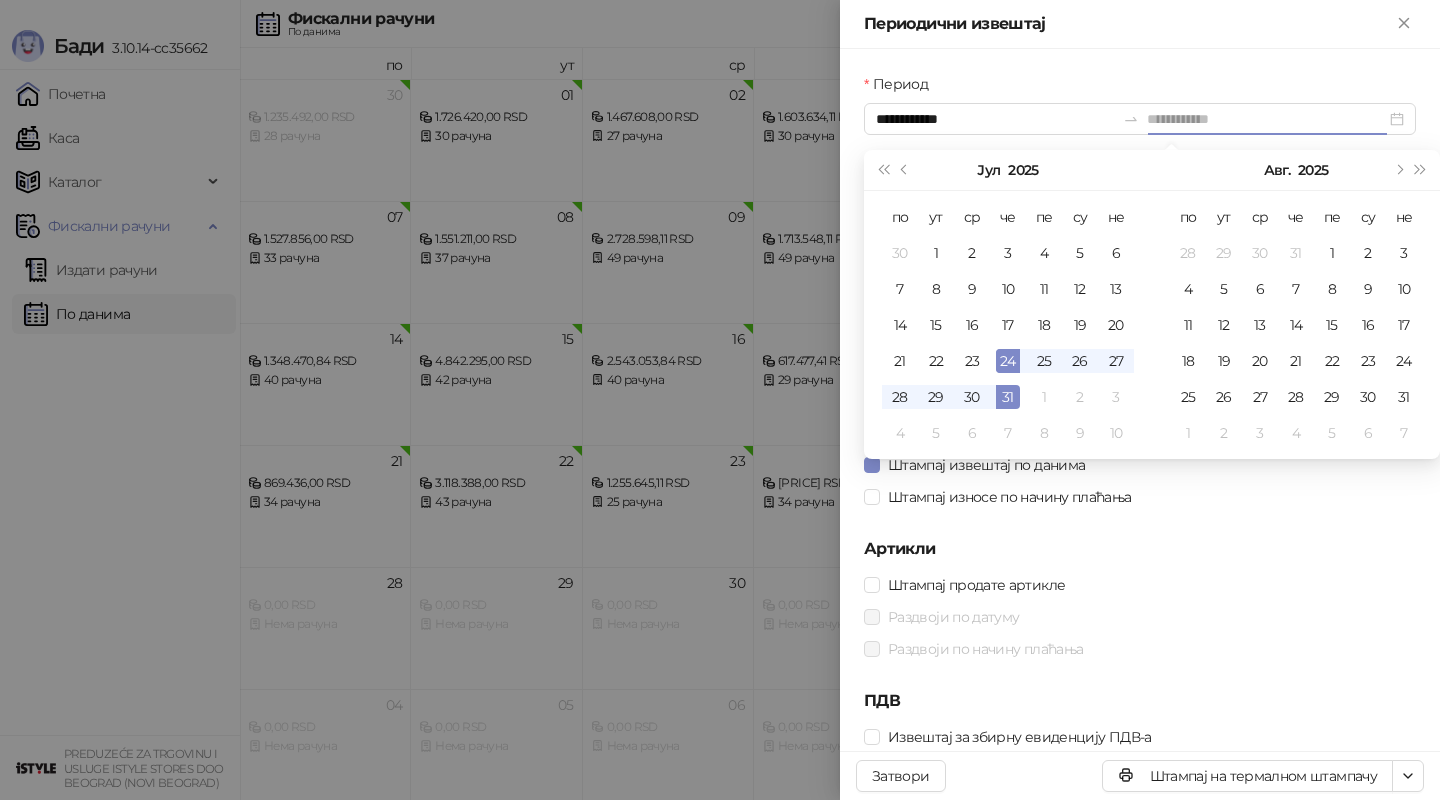 click on "24" at bounding box center [1008, 361] 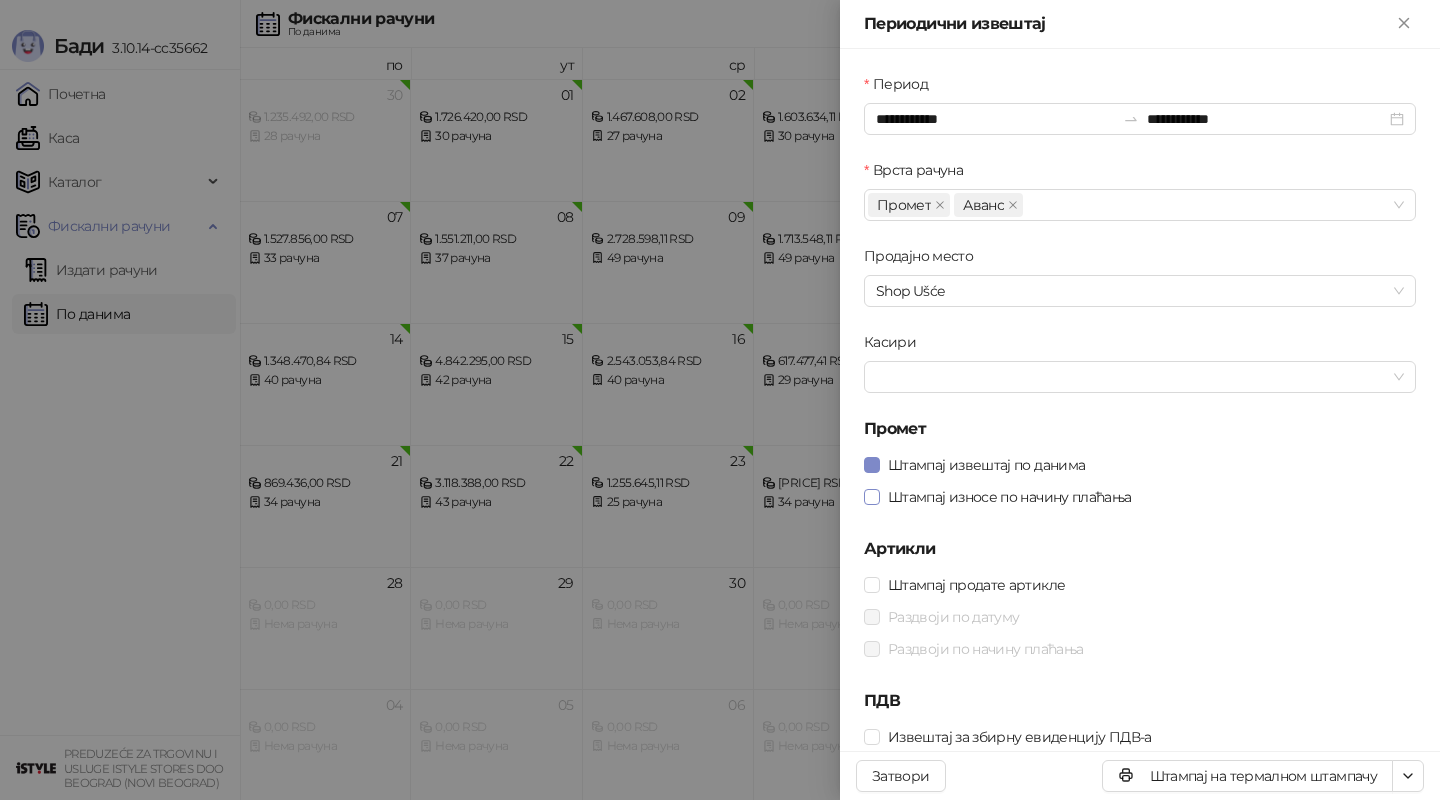 click on "Штампај износе по начину плаћања" at bounding box center (1010, 497) 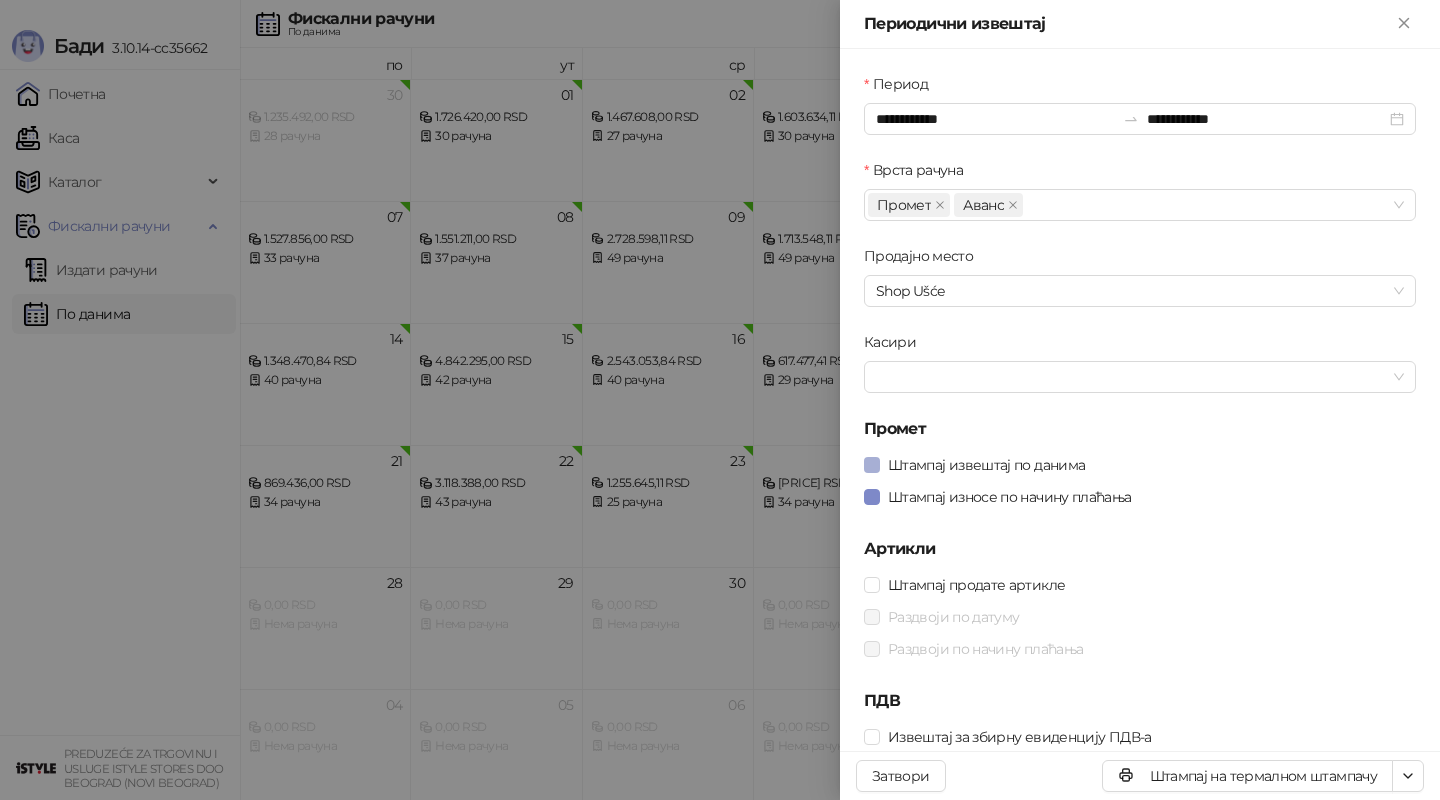 click on "Штампај извештај по данима" at bounding box center [986, 465] 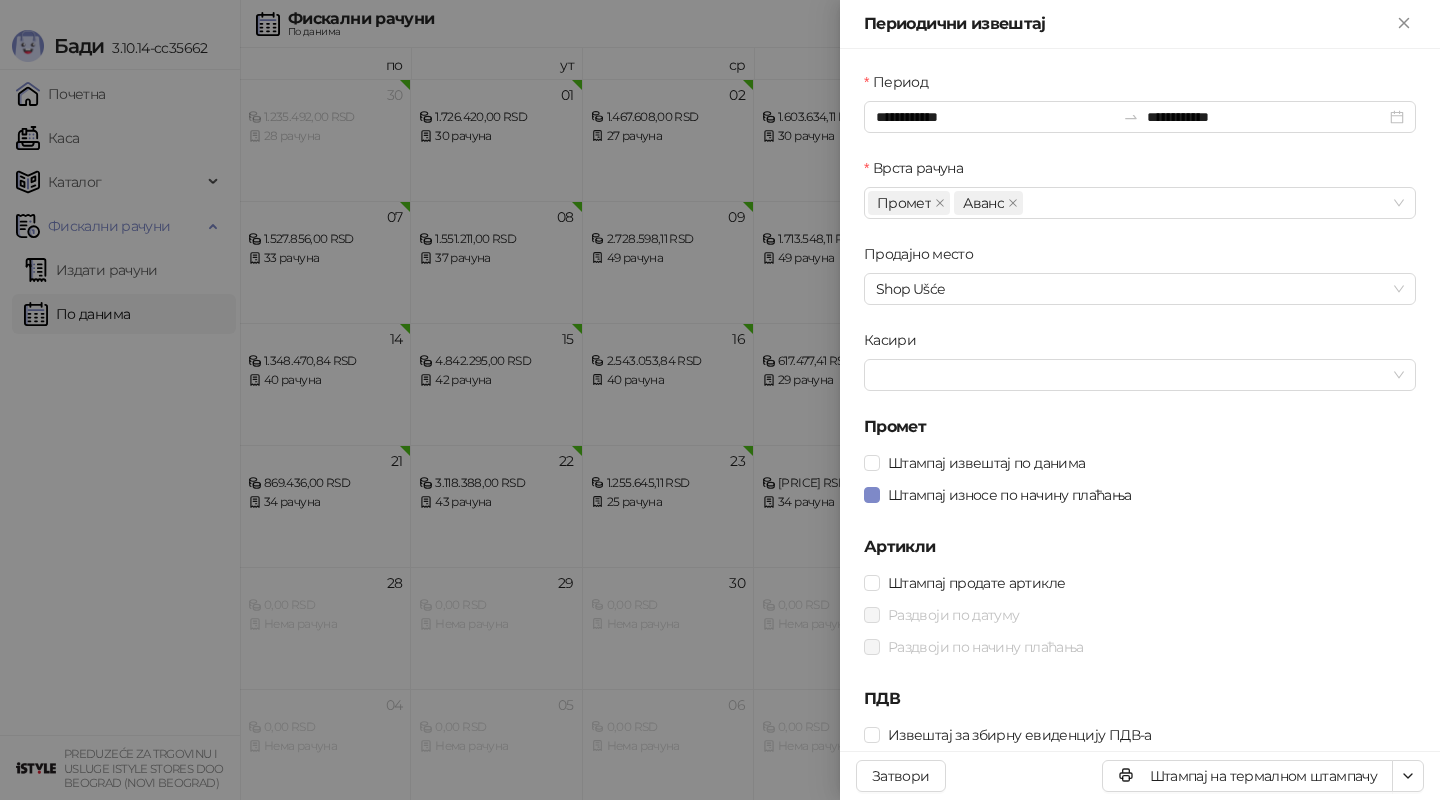scroll, scrollTop: 0, scrollLeft: 0, axis: both 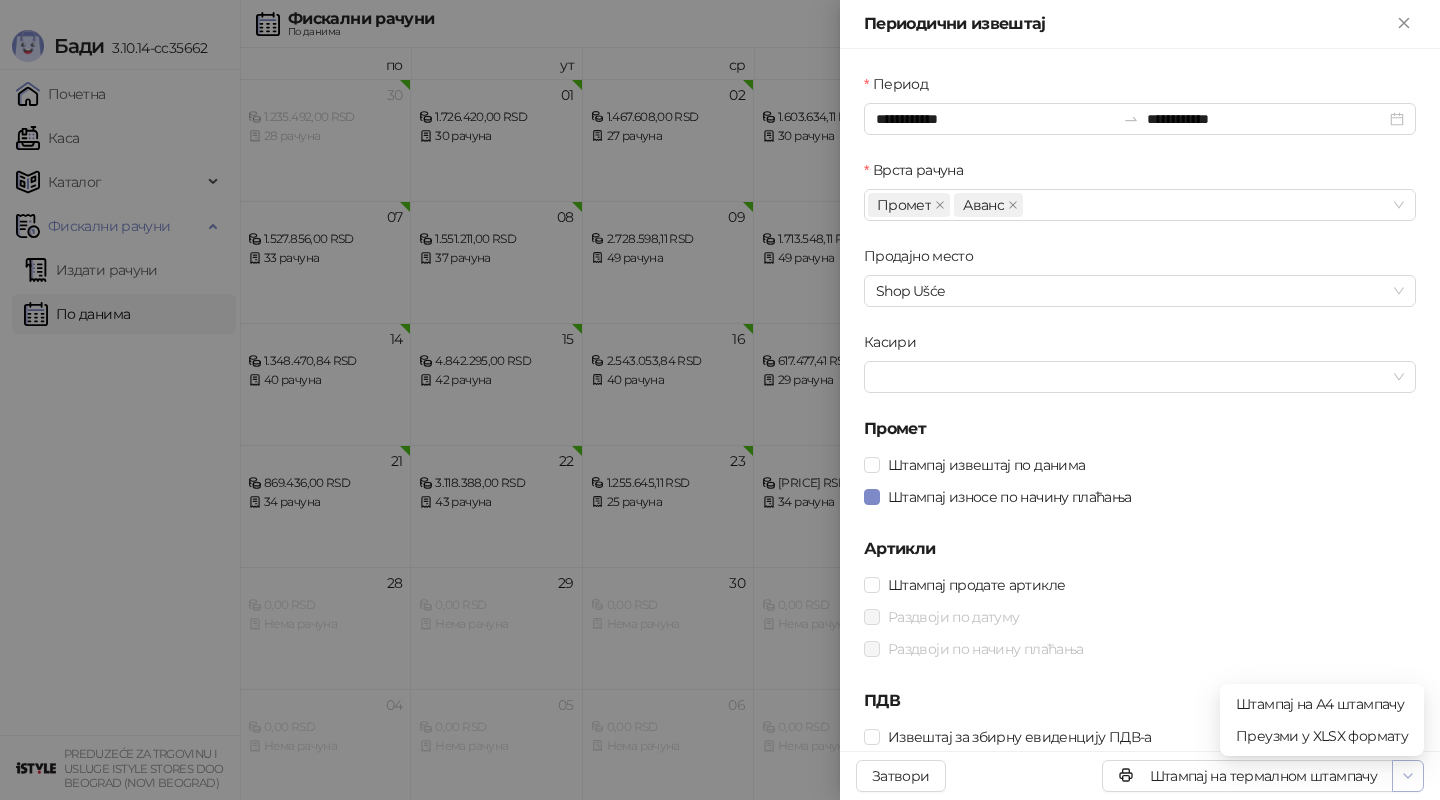 click at bounding box center (1408, 776) 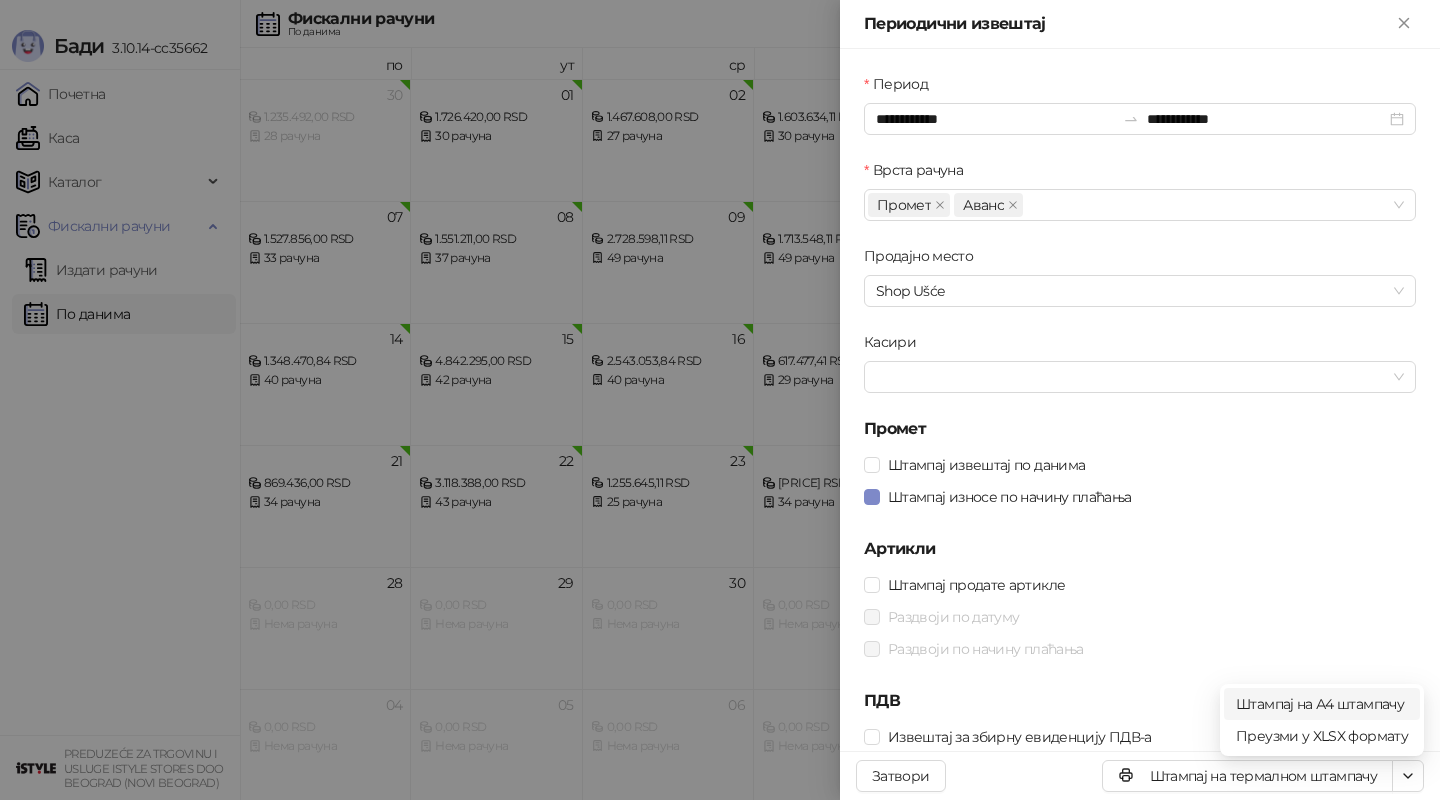 click on "Штампај на А4 штампачу" at bounding box center (1322, 704) 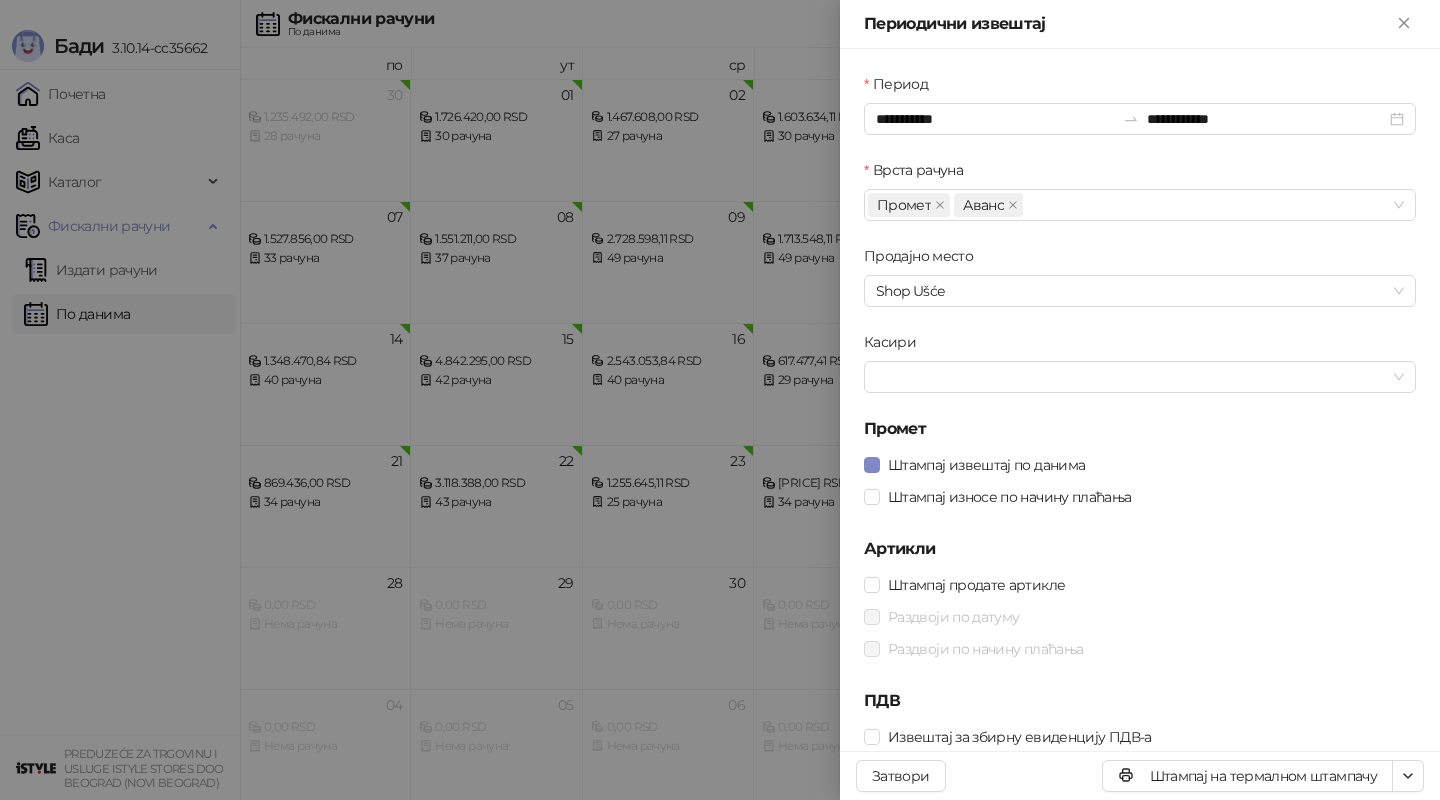 click at bounding box center [720, 400] 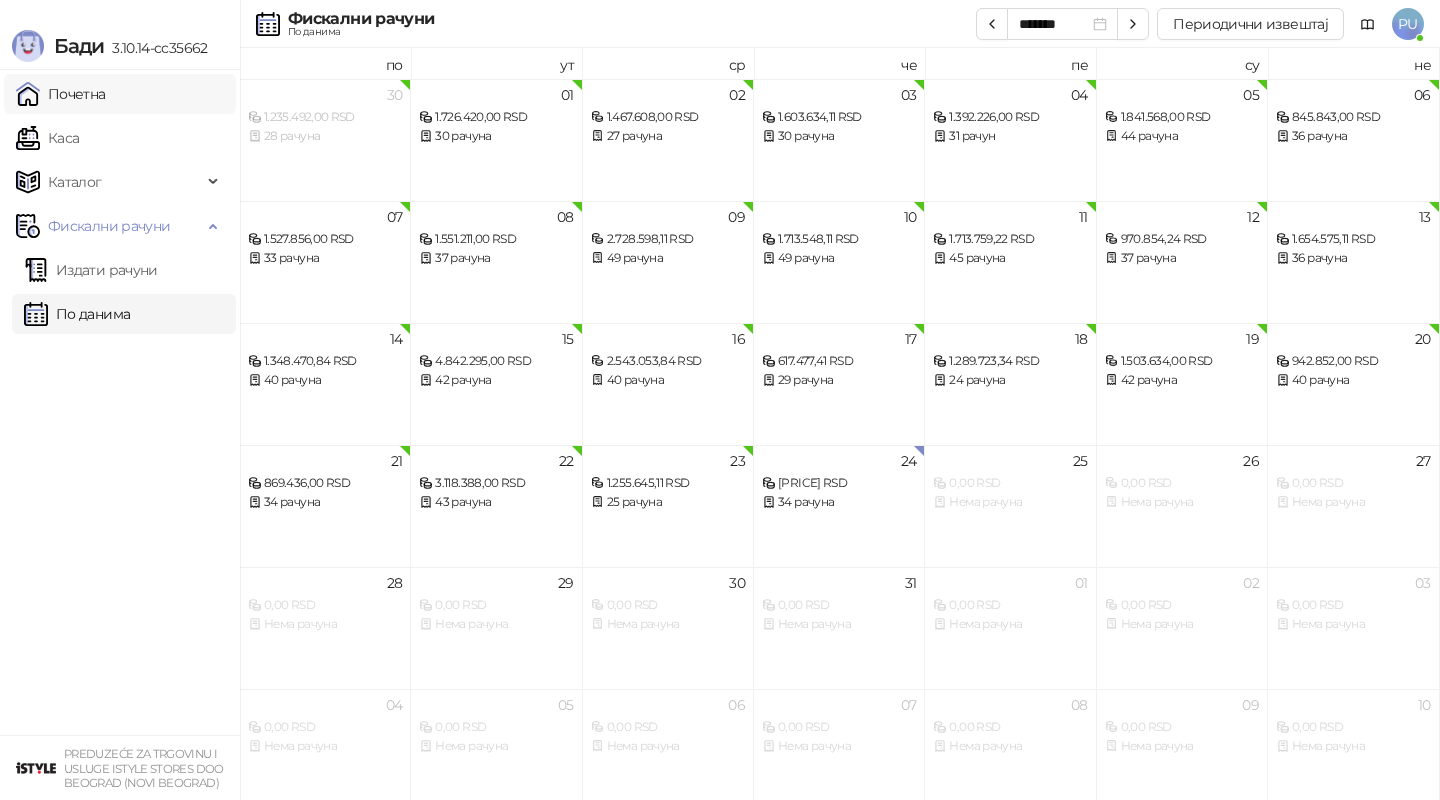 click on "Почетна" at bounding box center (61, 94) 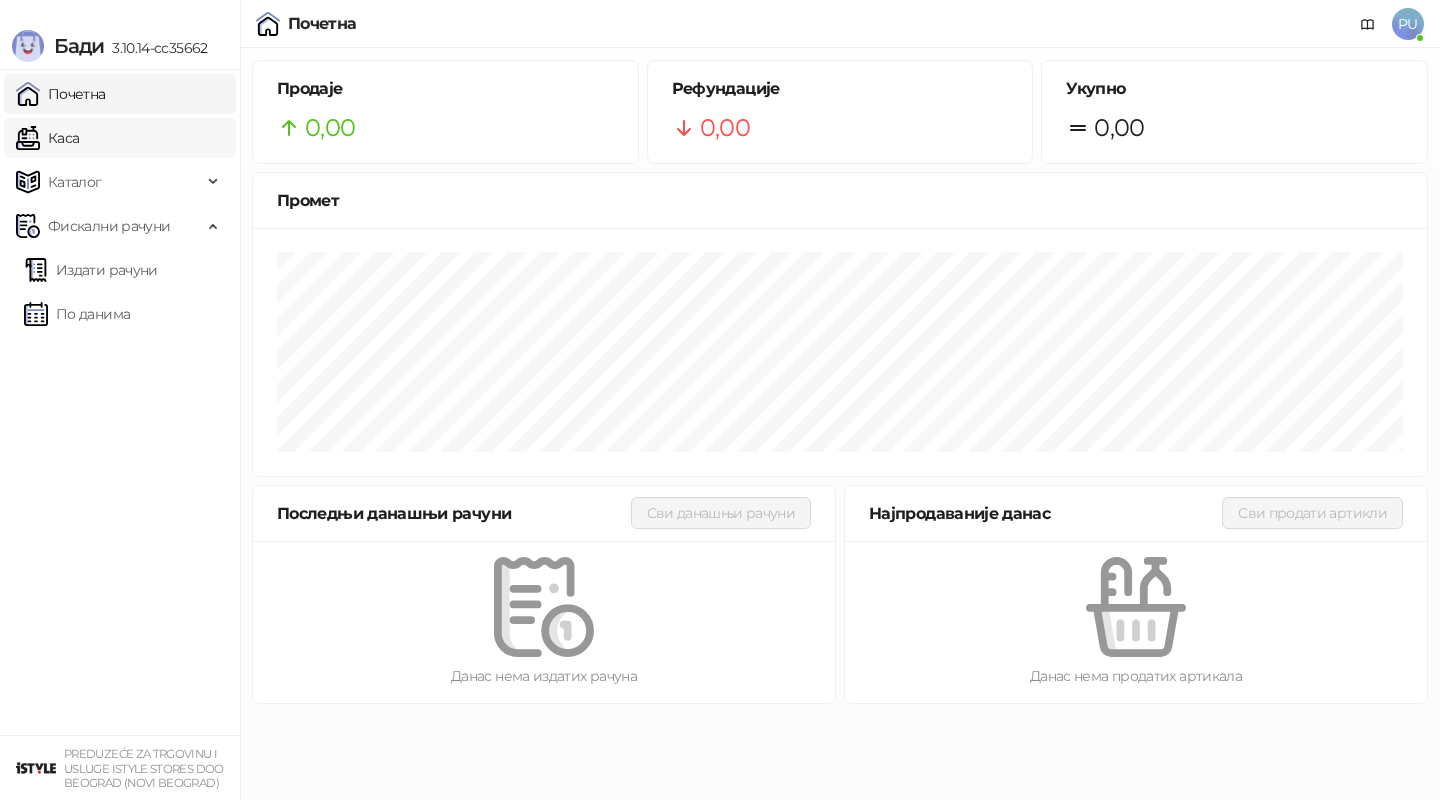 click on "Каса" at bounding box center (47, 138) 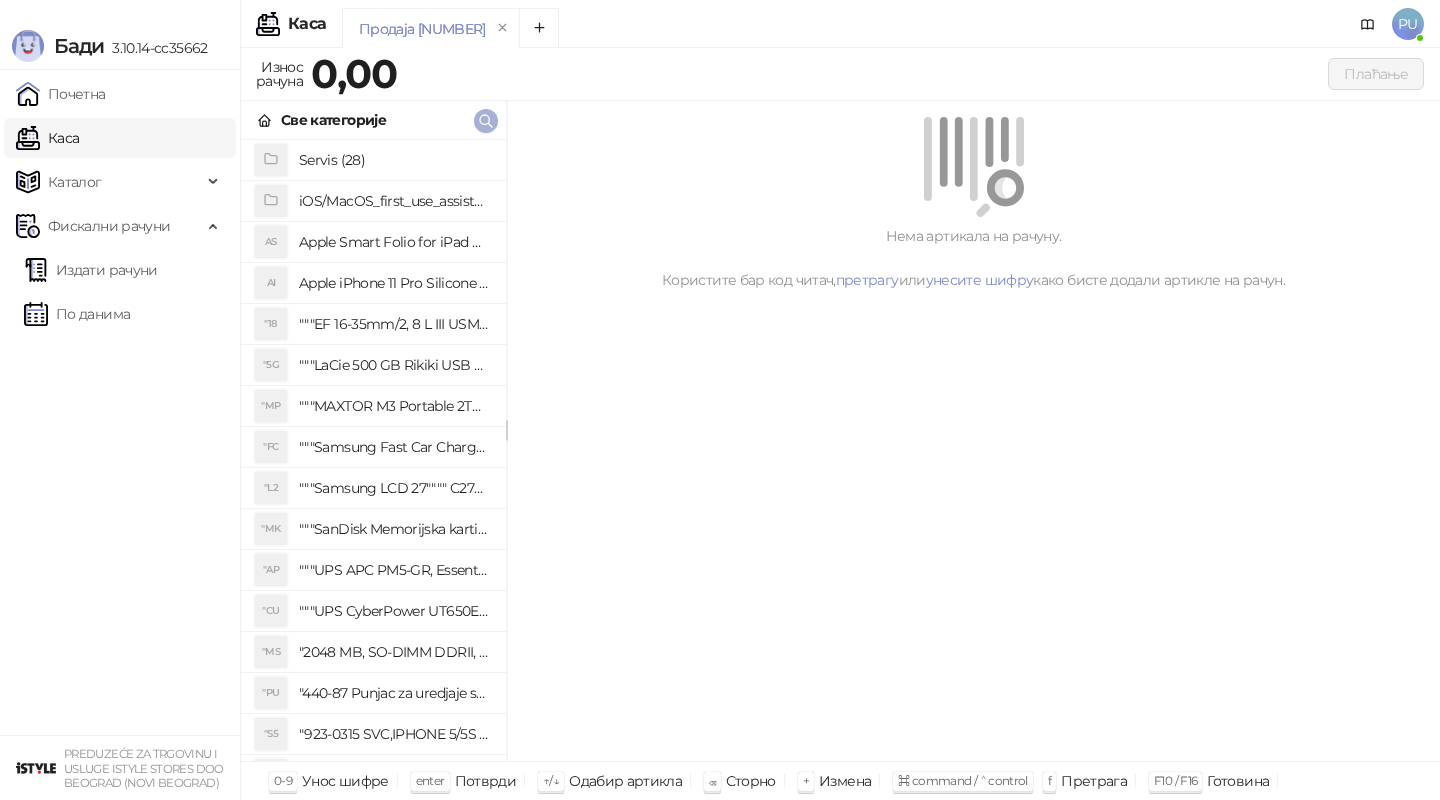 click 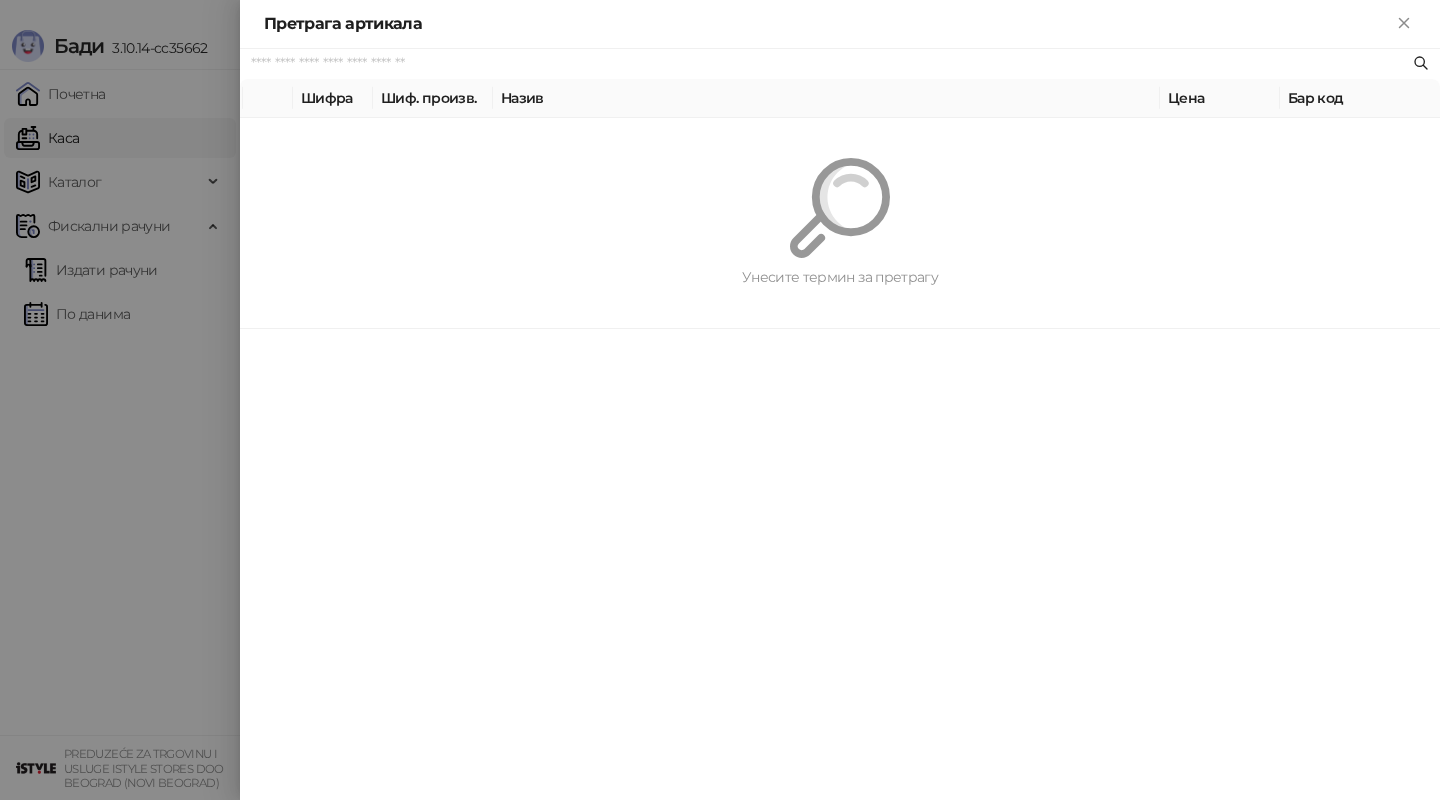 paste on "**********" 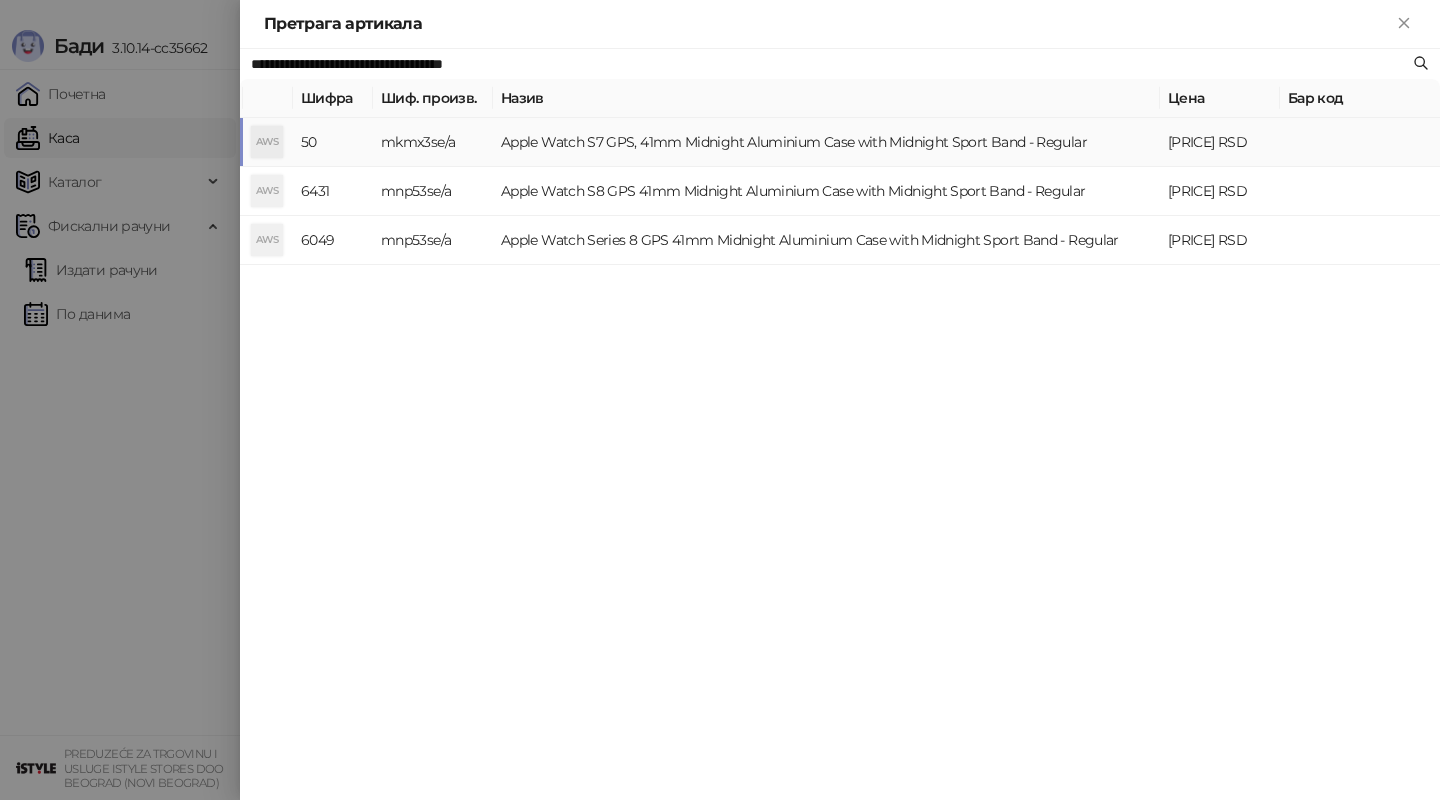 click on "Apple Watch S7 GPS, 41mm Midnight Aluminium Case with Midnight Sport Band - Regular" at bounding box center [826, 142] 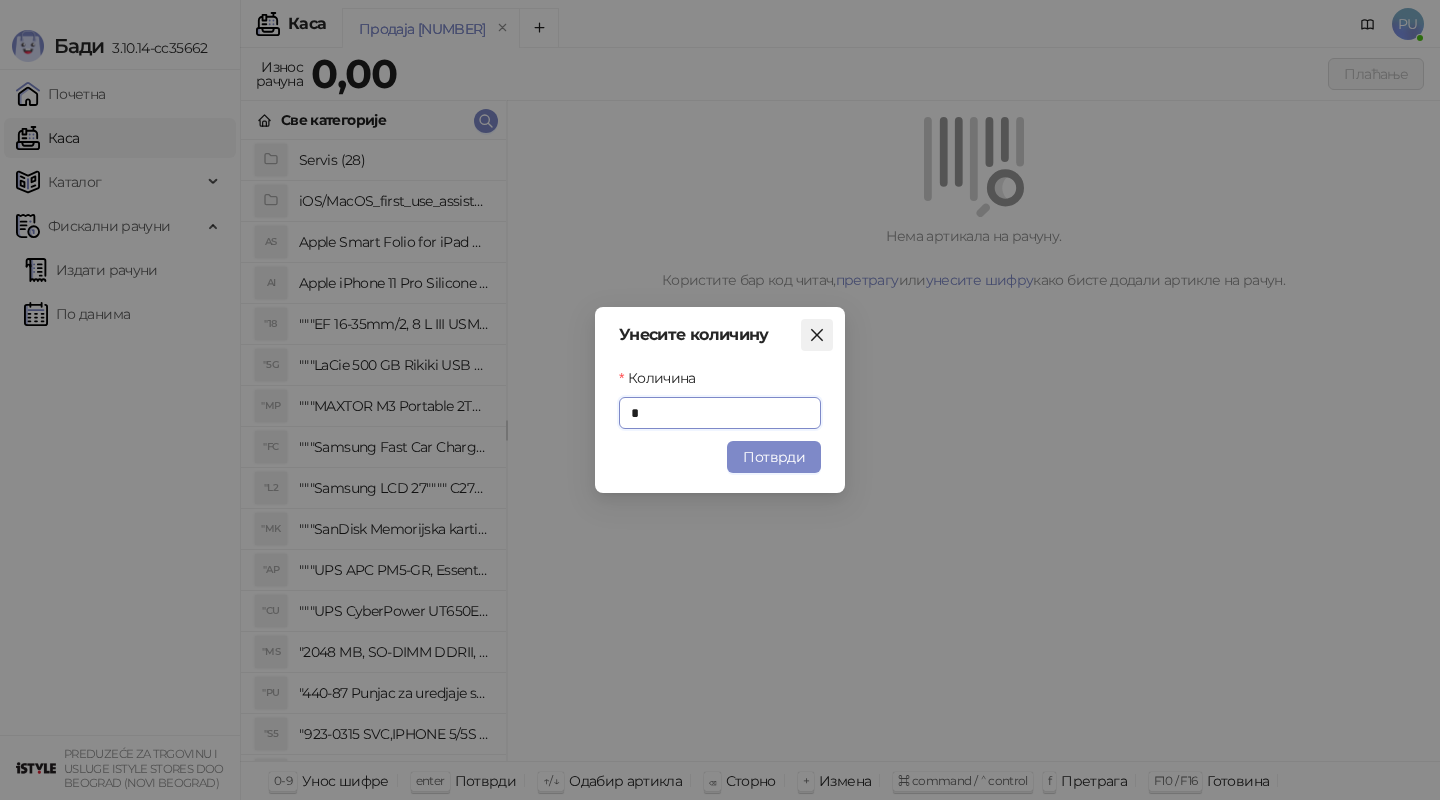 click 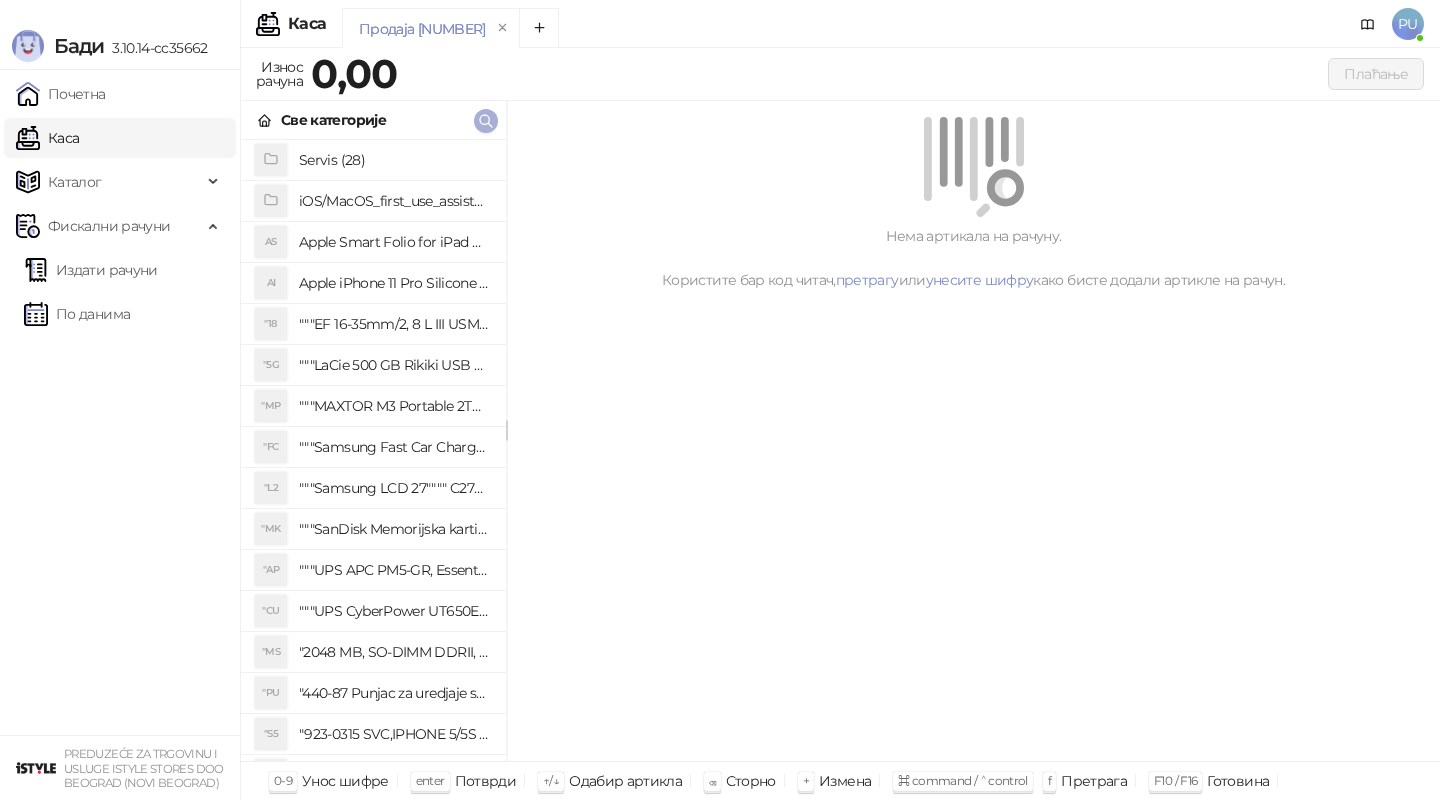 click 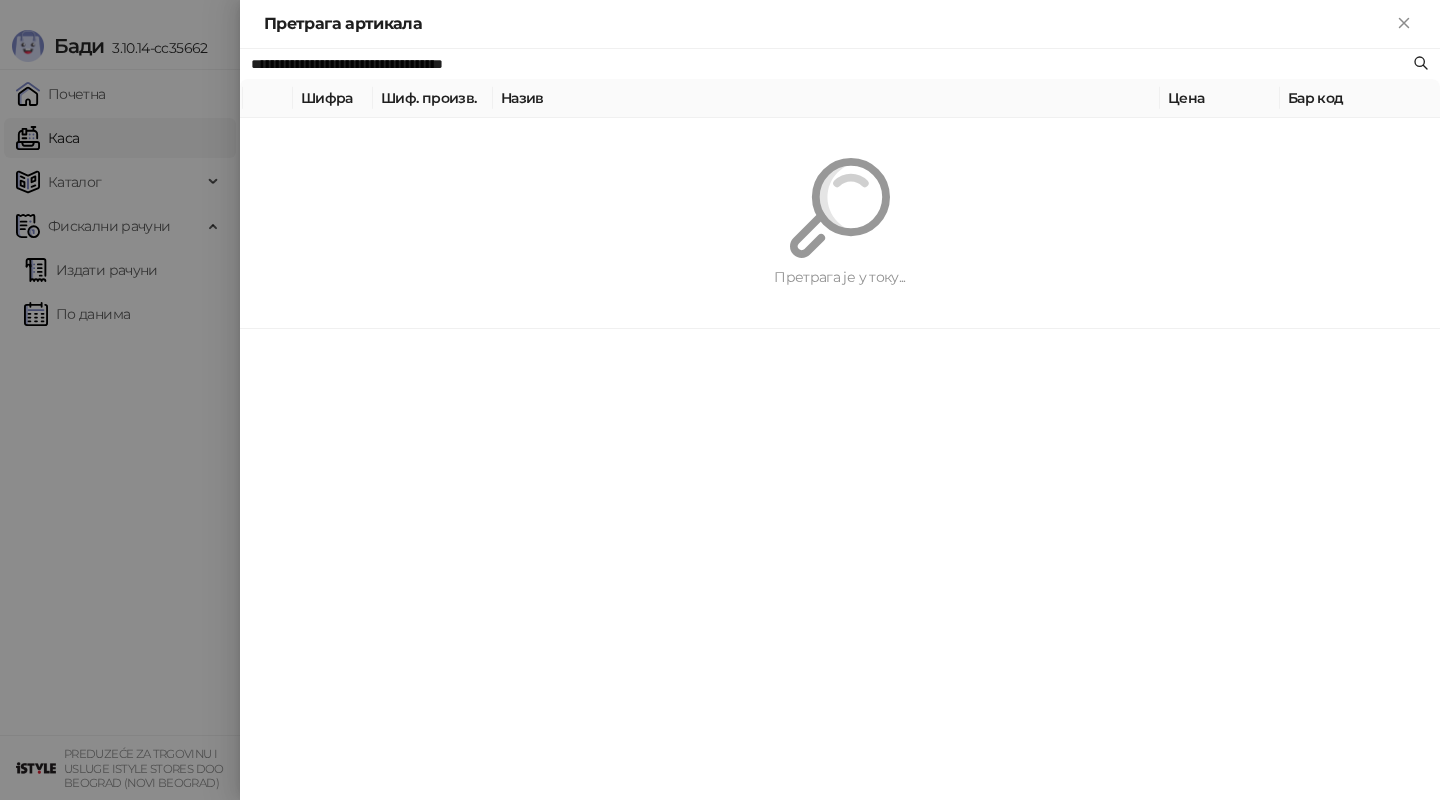paste 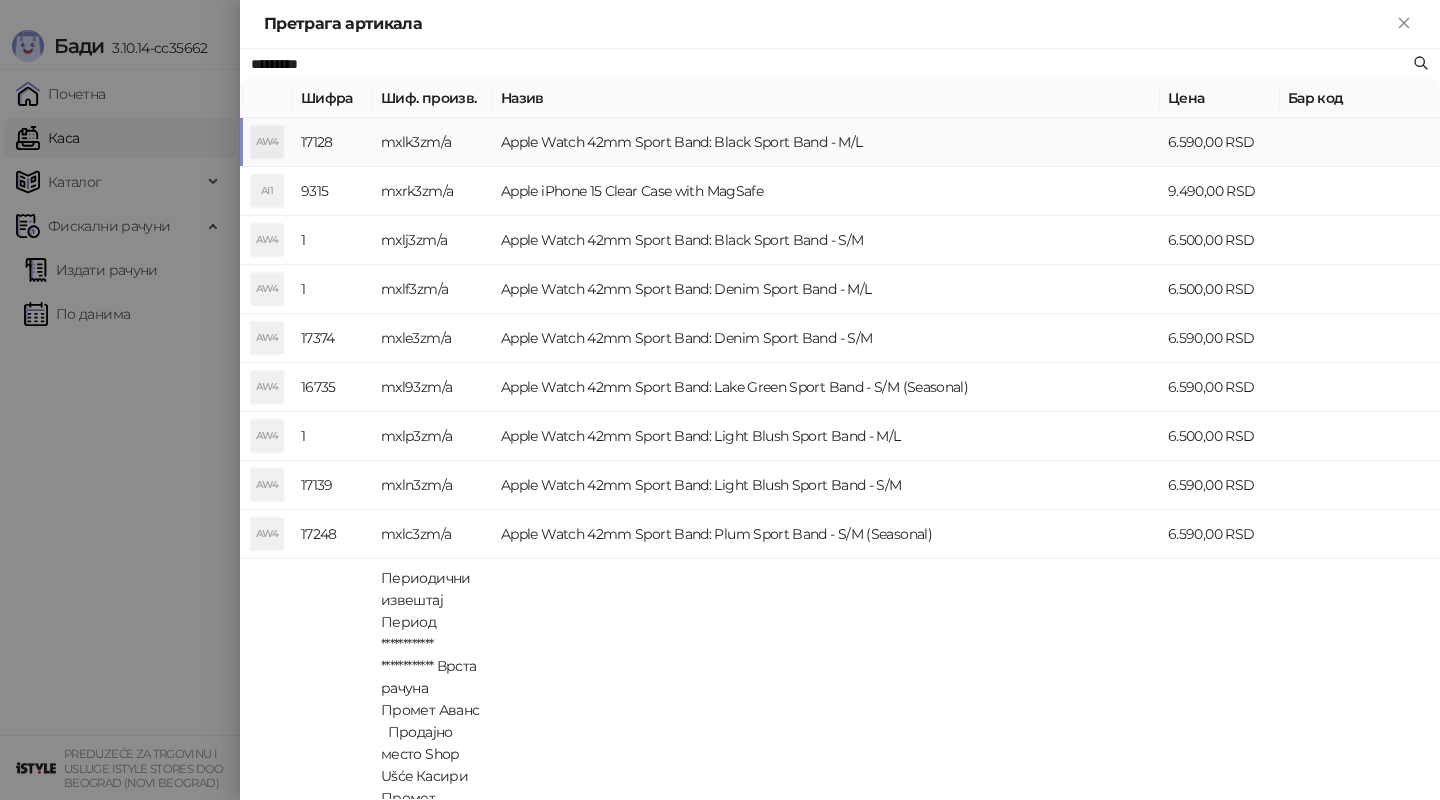click on "Apple Watch 42mm Sport Band:  Black Sport Band - M/L" at bounding box center [826, 142] 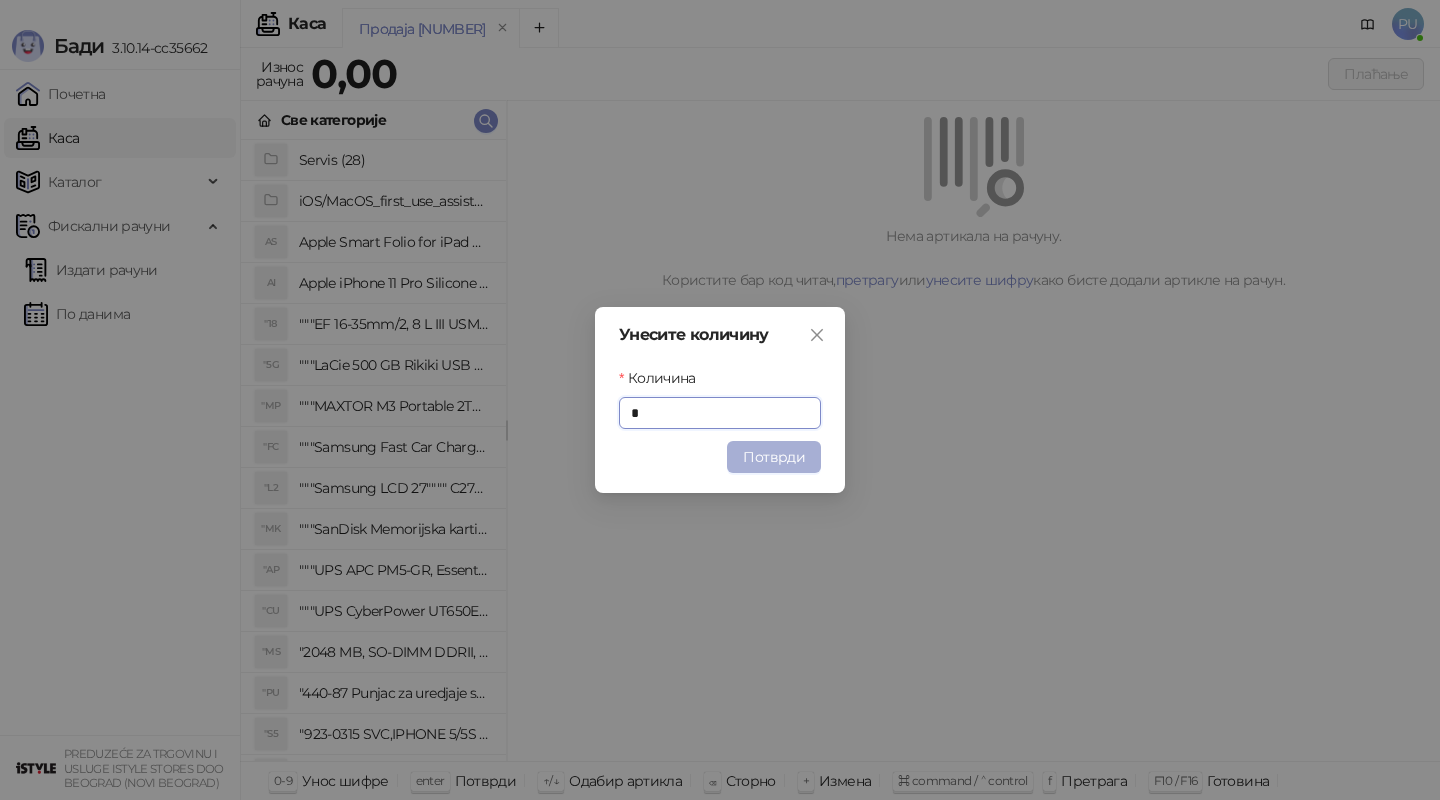 click on "Потврди" at bounding box center (774, 457) 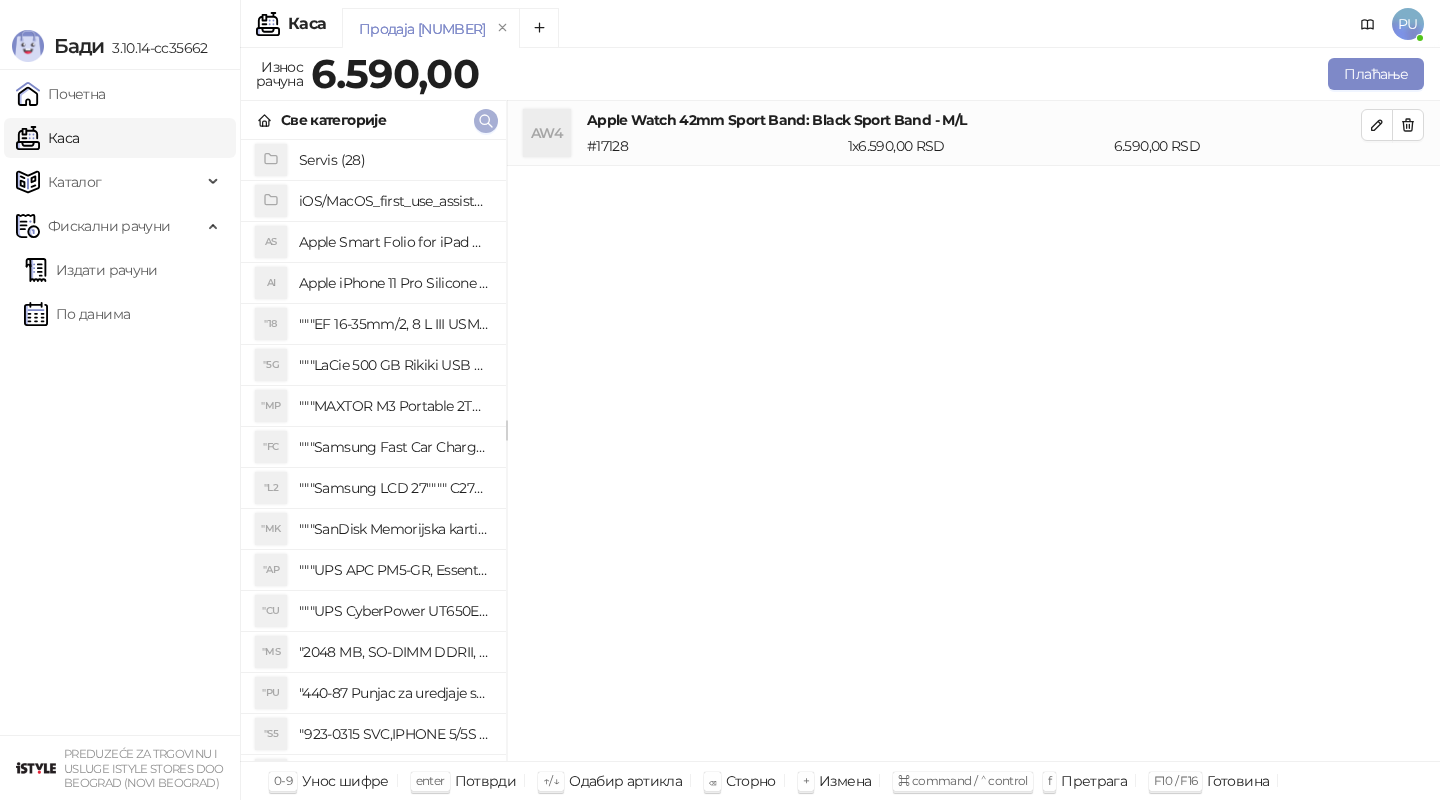 click 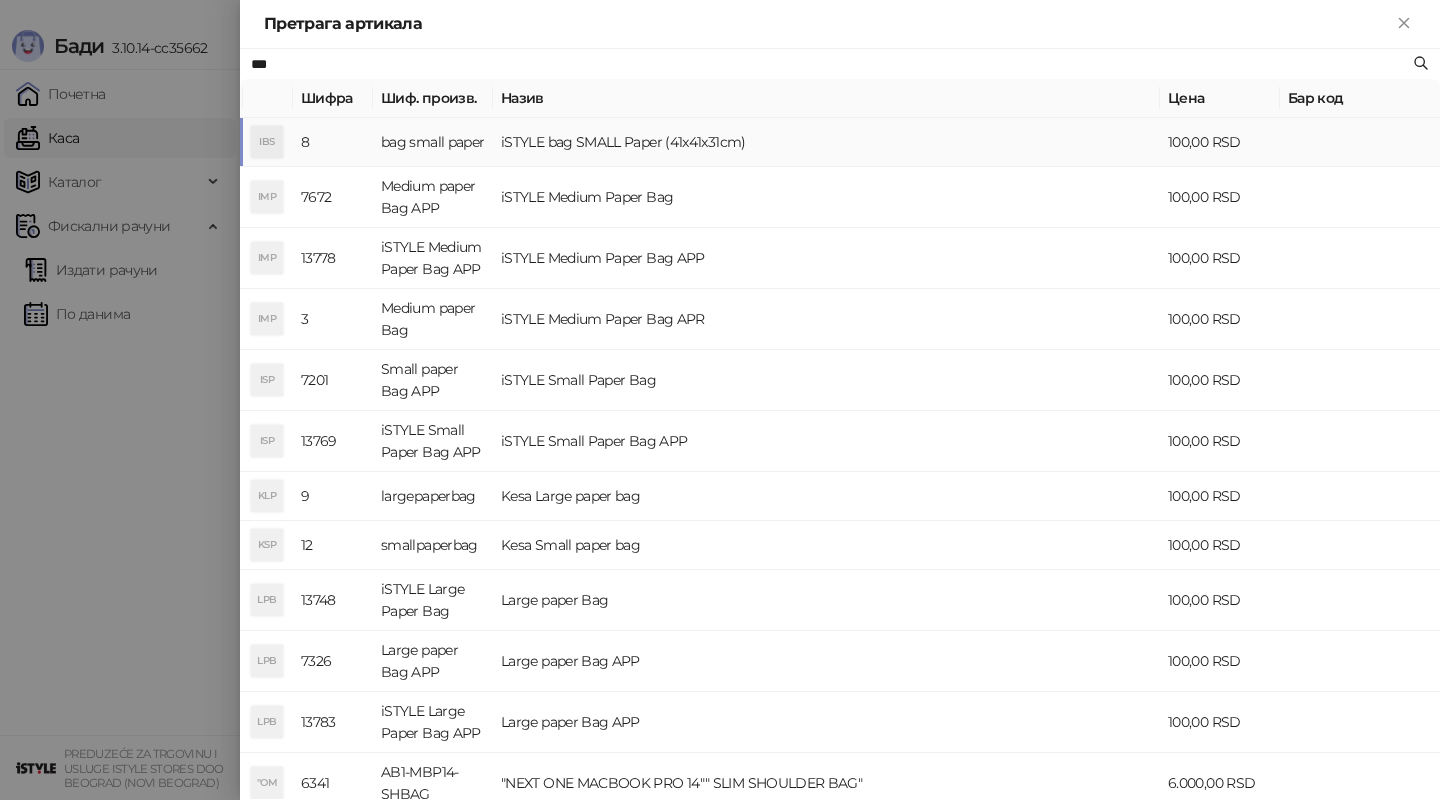 type on "***" 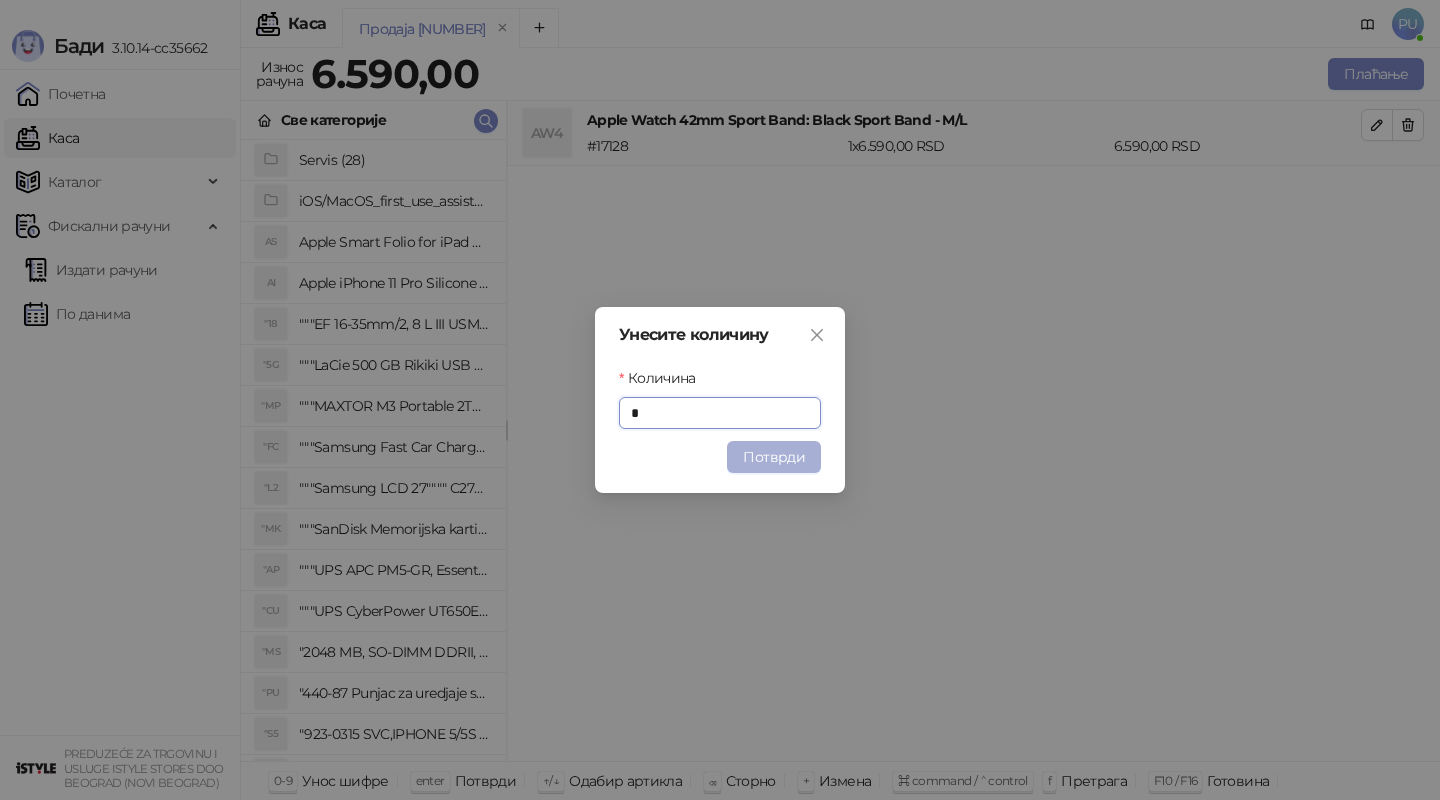 click on "Потврди" at bounding box center (774, 457) 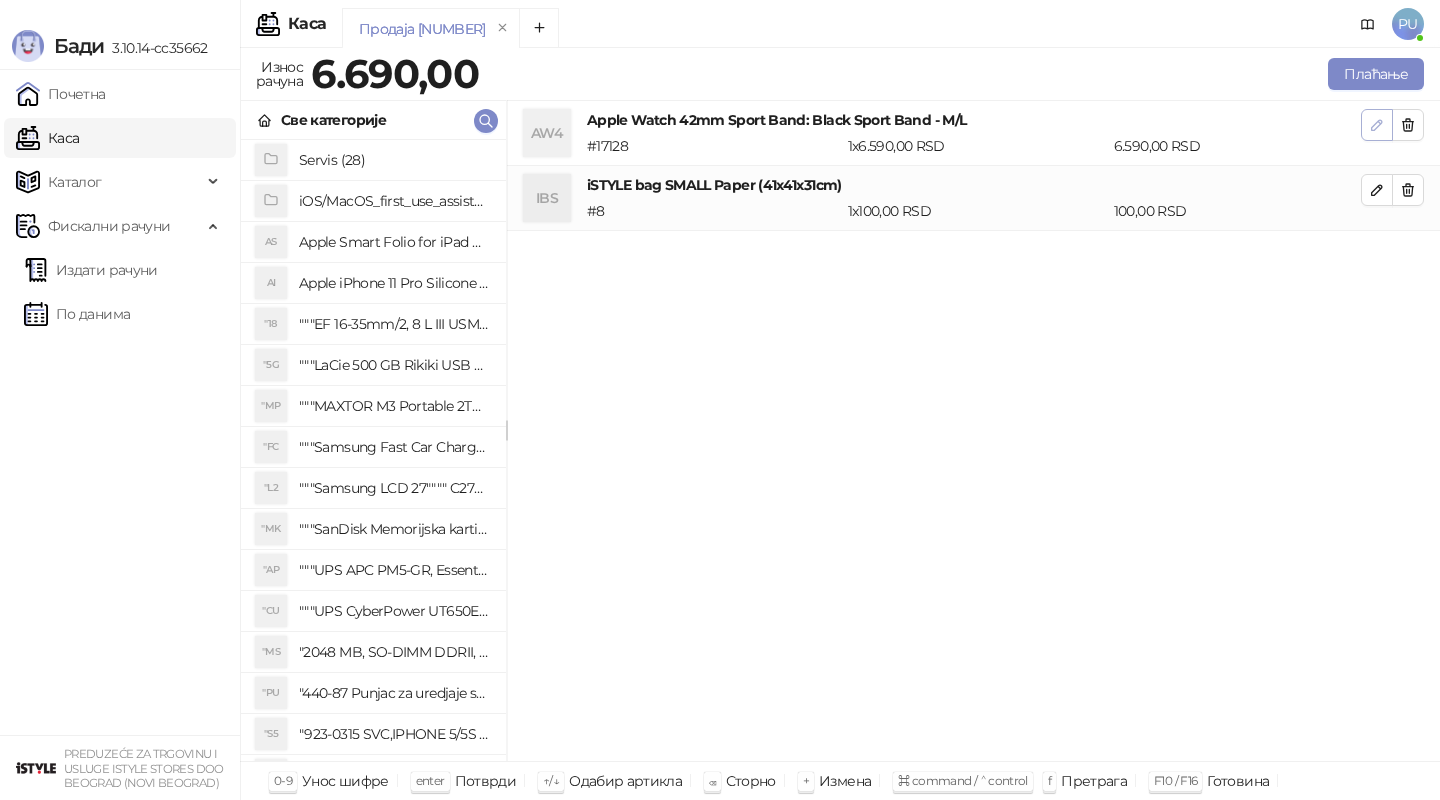 click 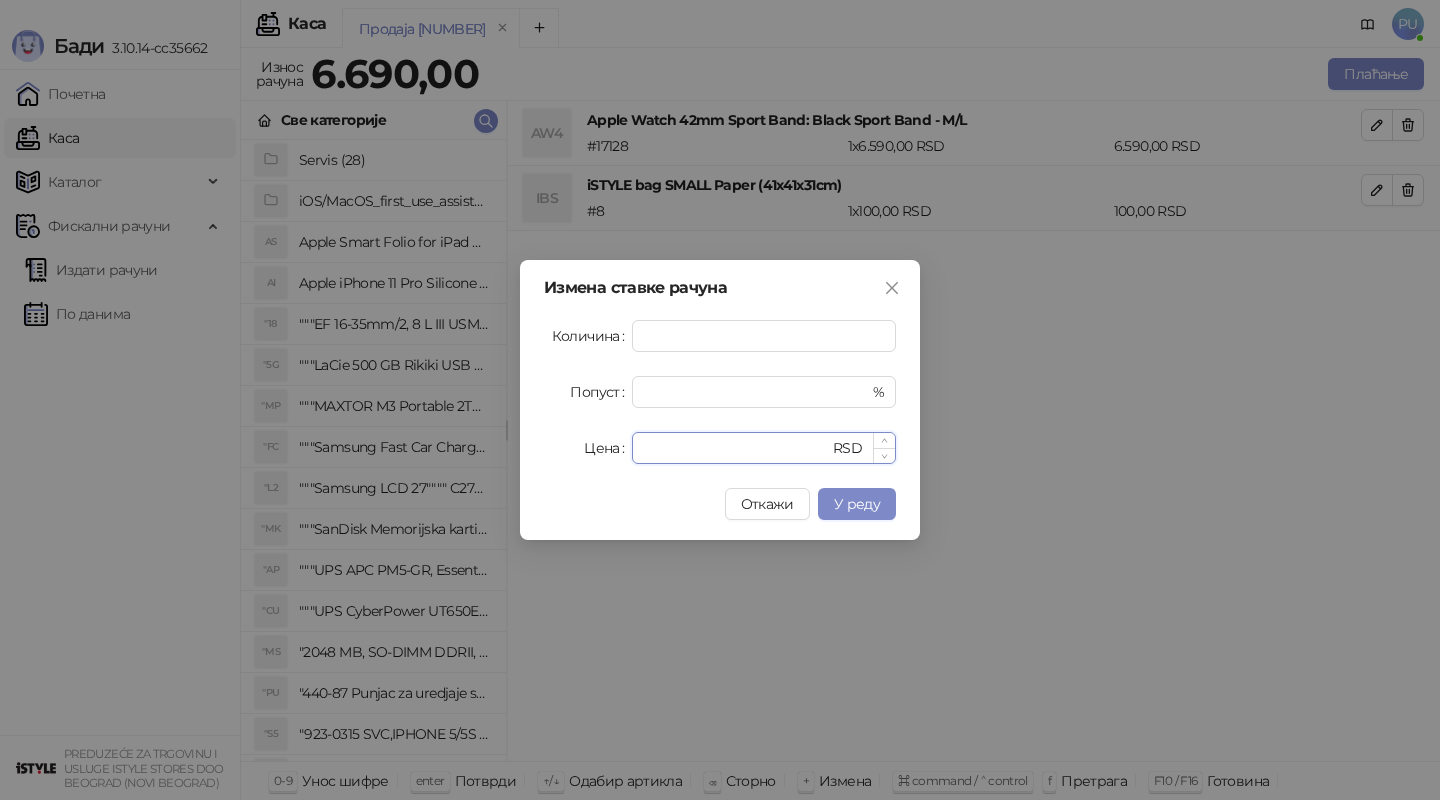 click on "****" at bounding box center [736, 448] 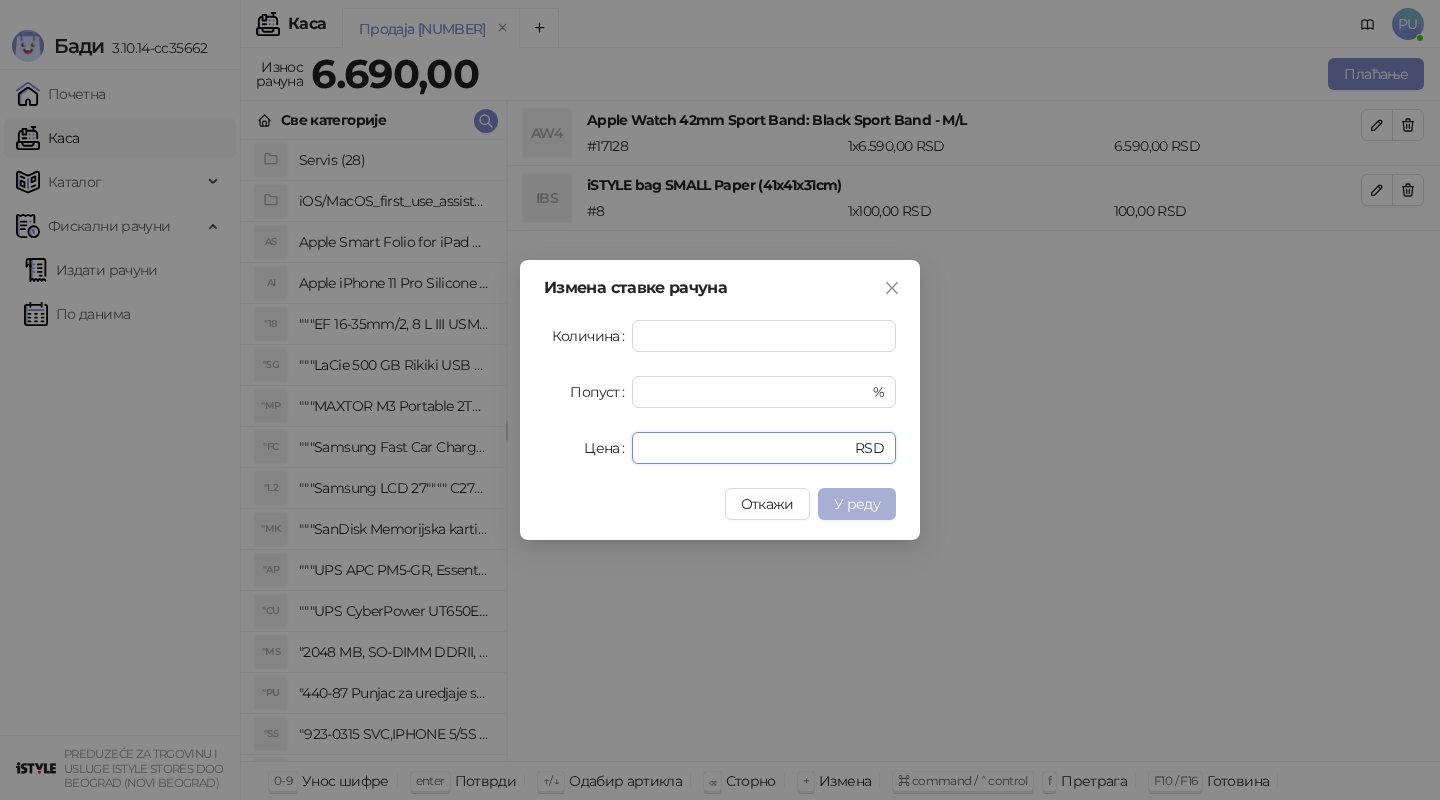 type on "****" 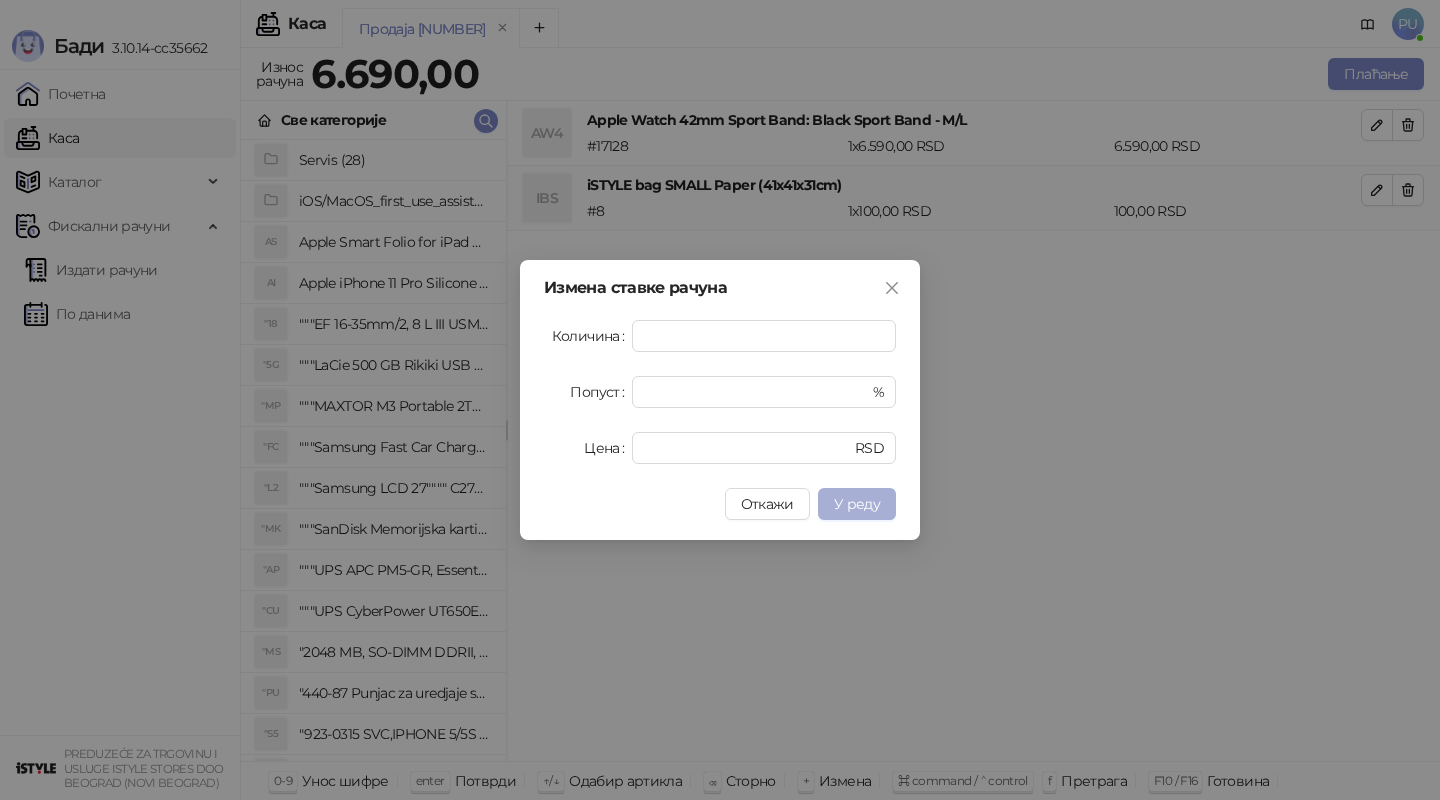 click on "У реду" at bounding box center [857, 504] 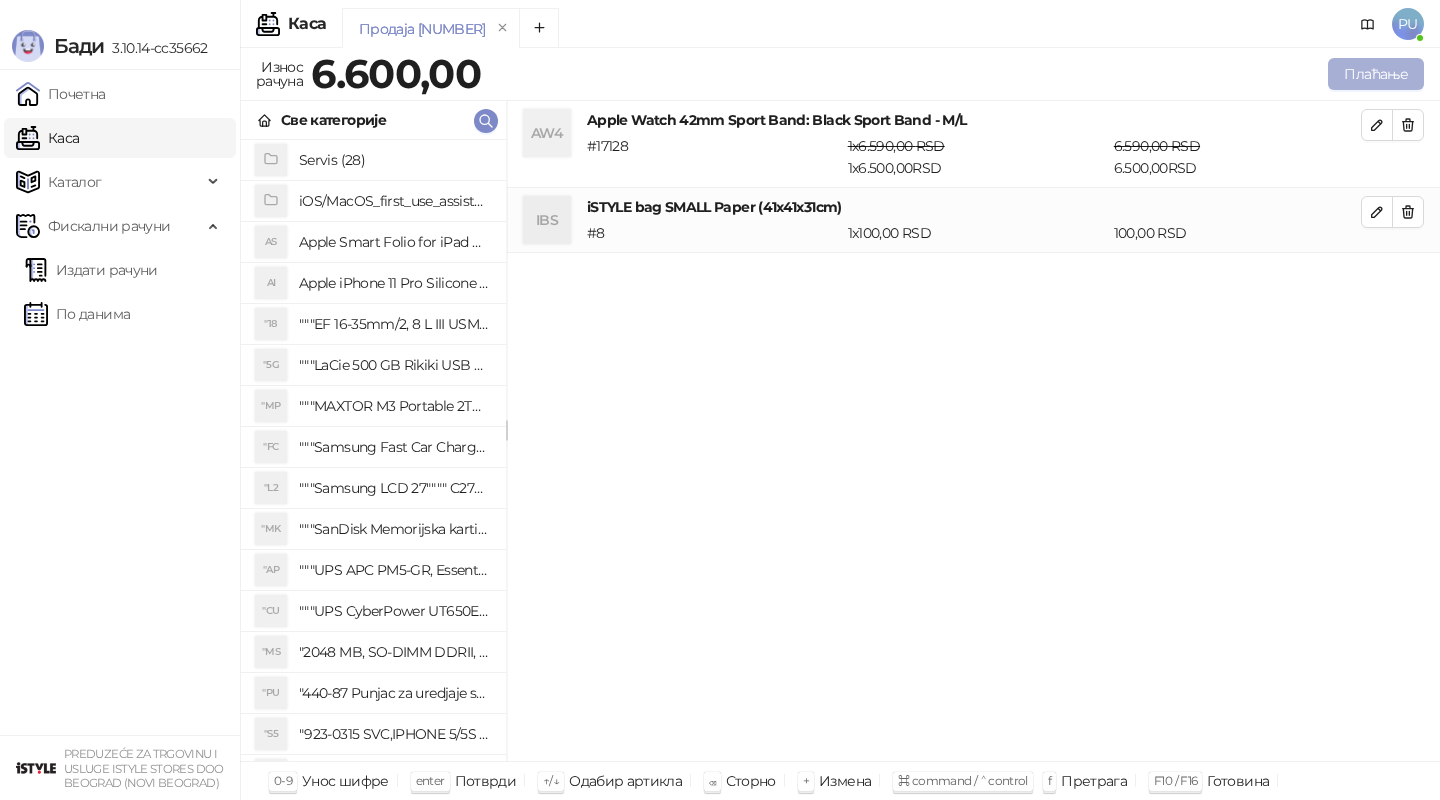 click on "Плаћање" at bounding box center (1376, 74) 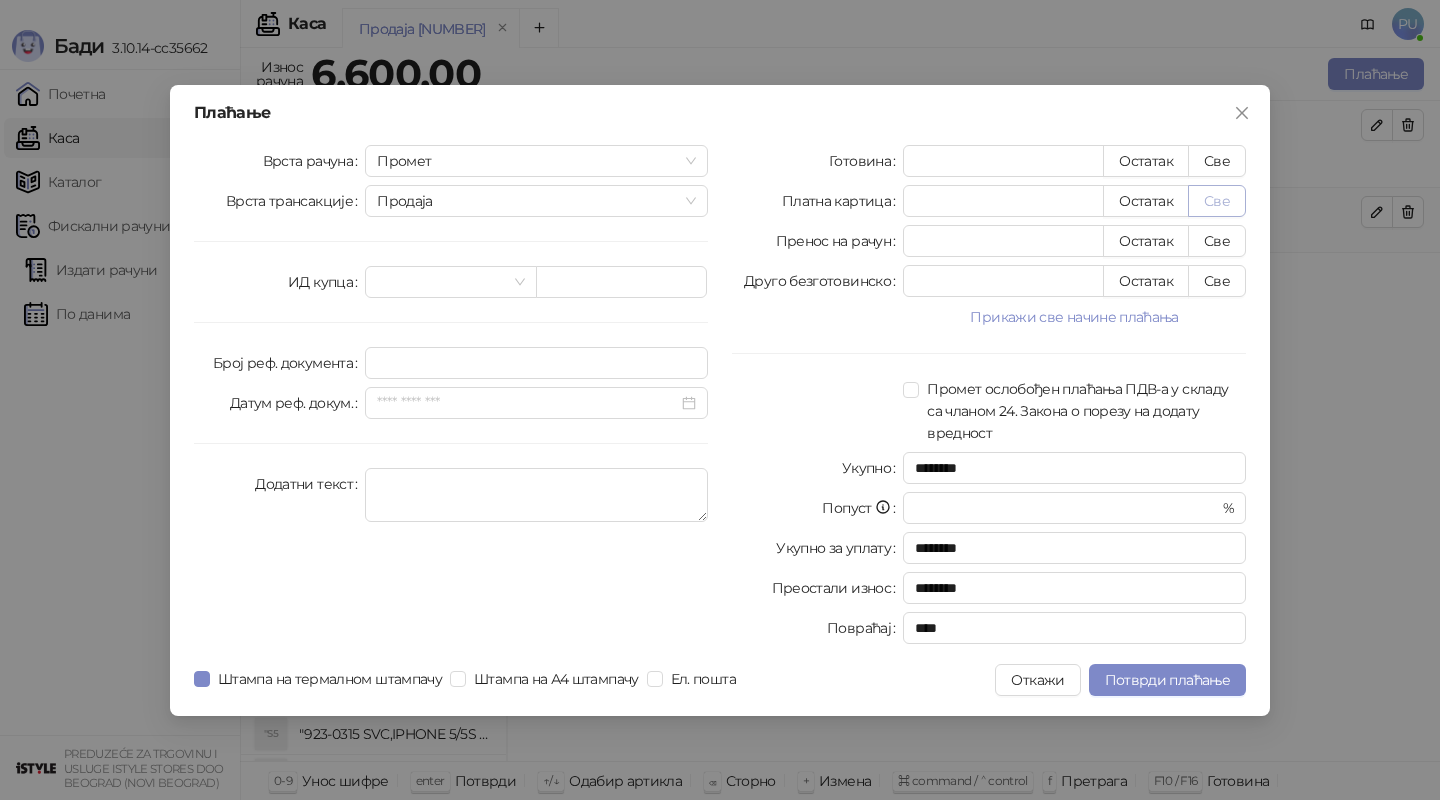 click on "Све" at bounding box center (1217, 201) 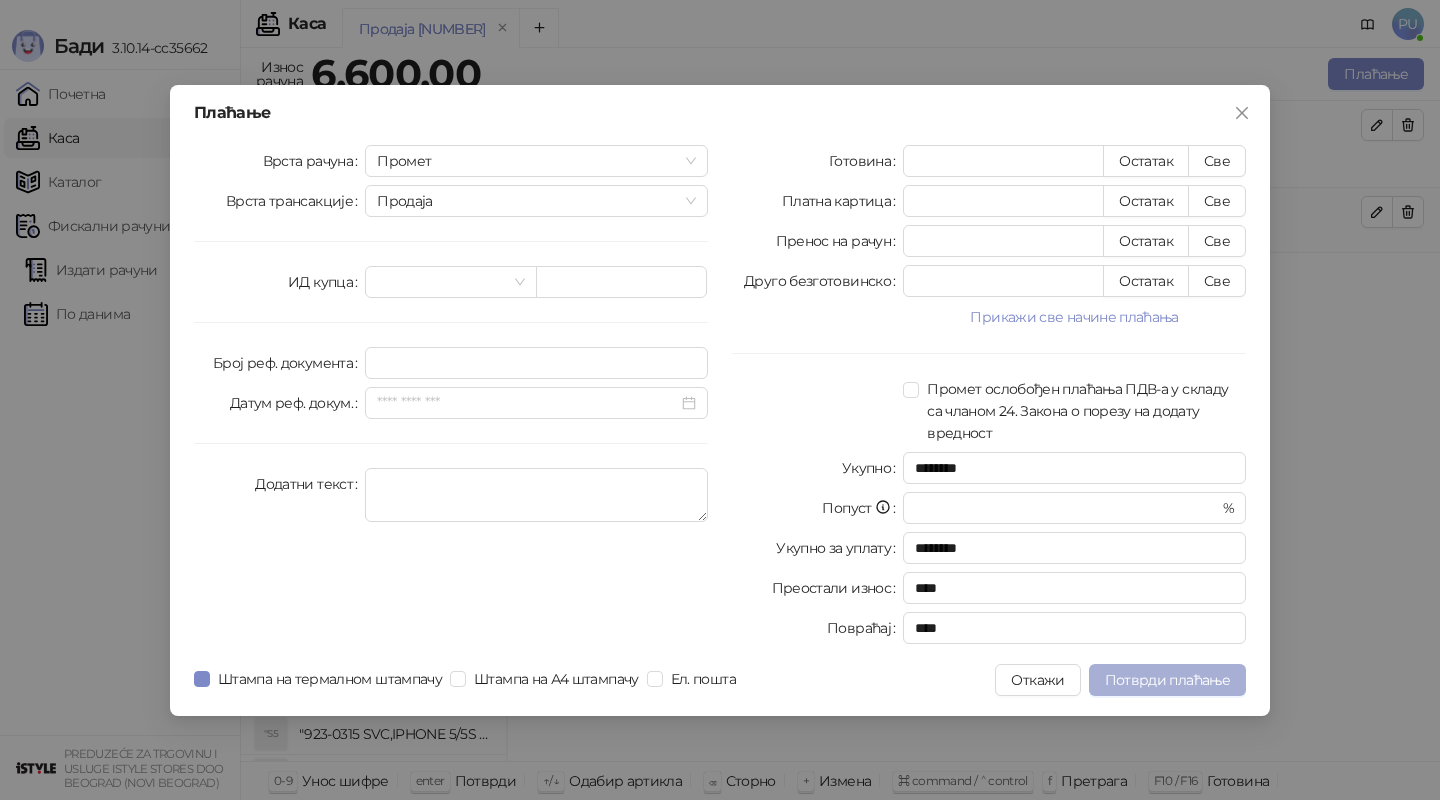 click on "Потврди плаћање" at bounding box center [1167, 680] 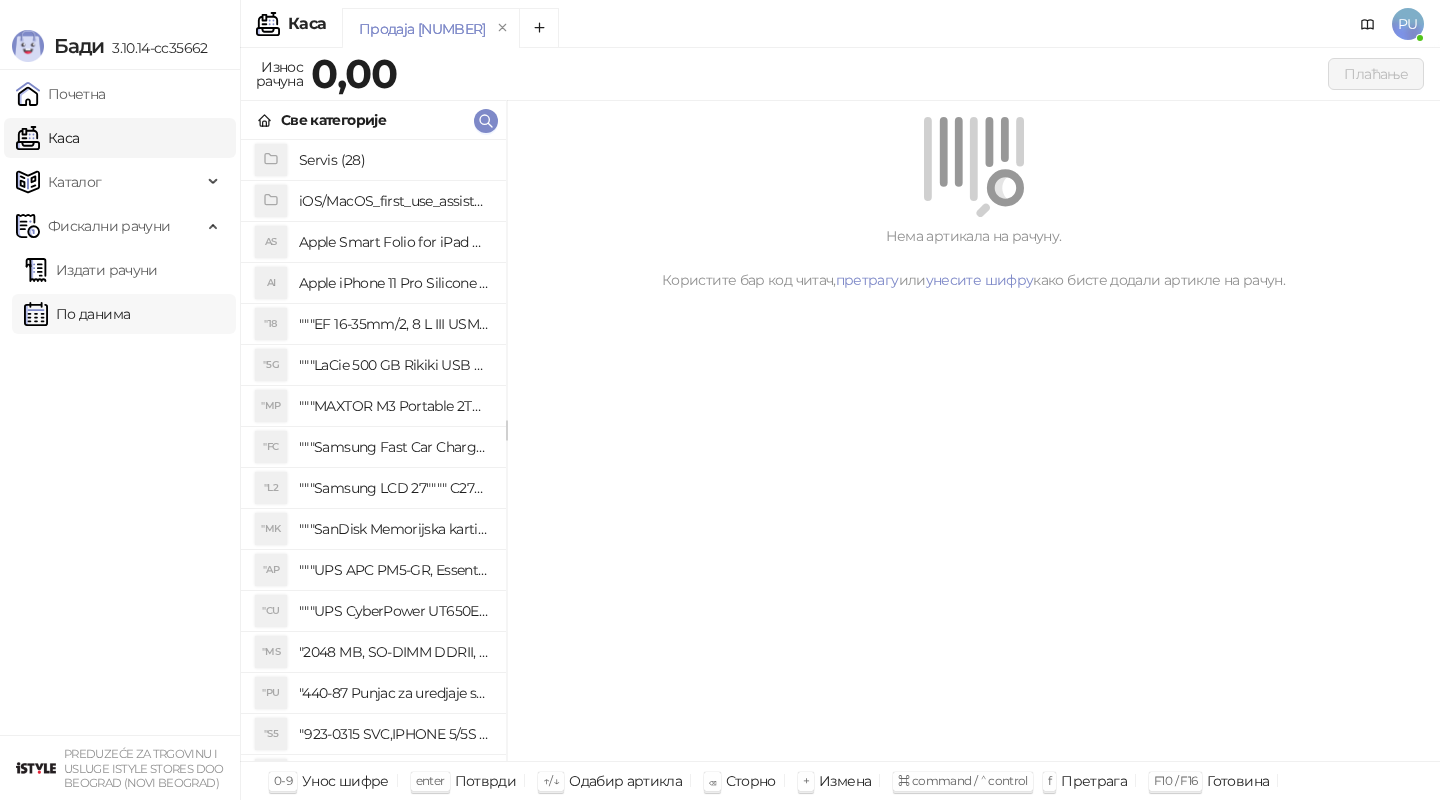 click on "По данима" at bounding box center (77, 314) 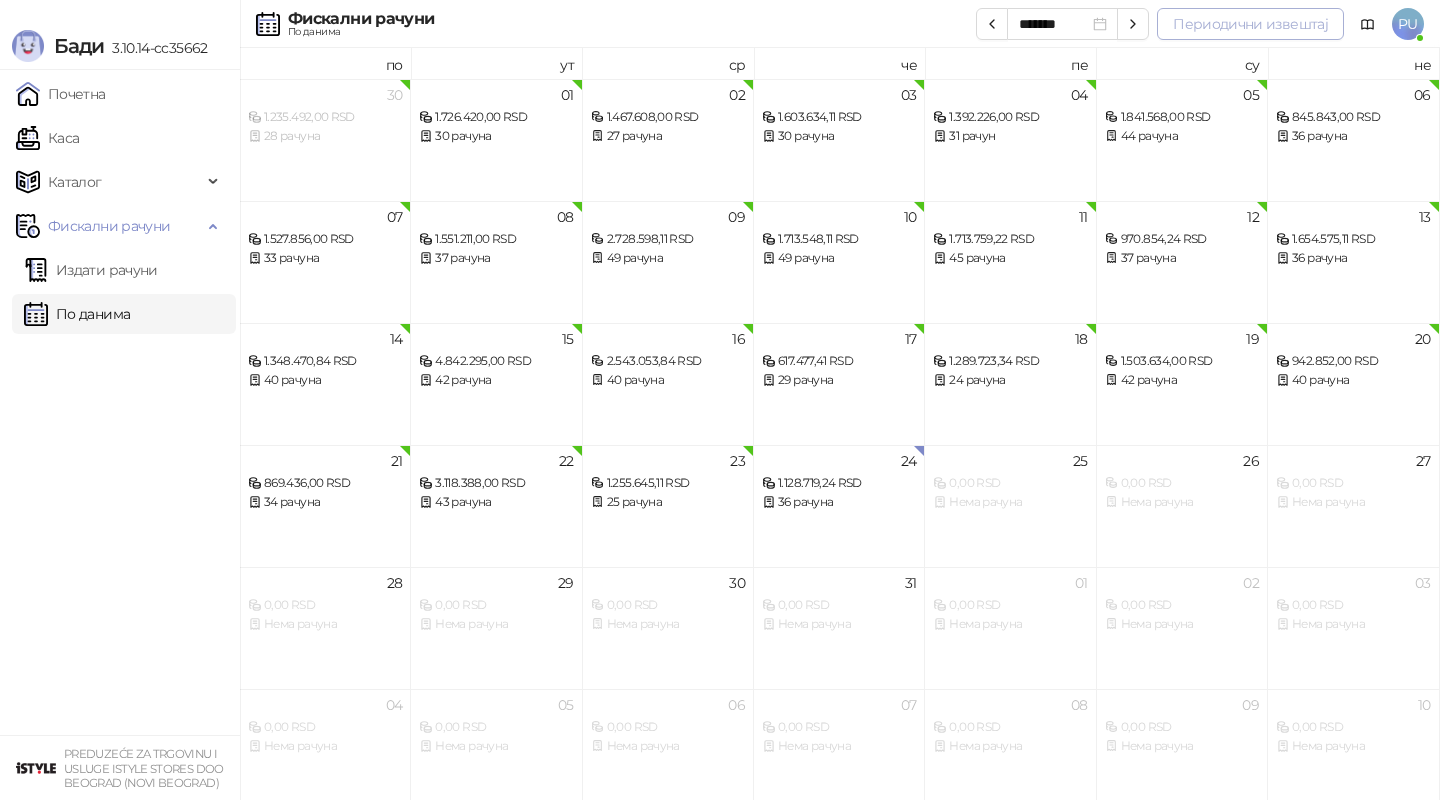 click on "Периодични извештај" at bounding box center (1250, 24) 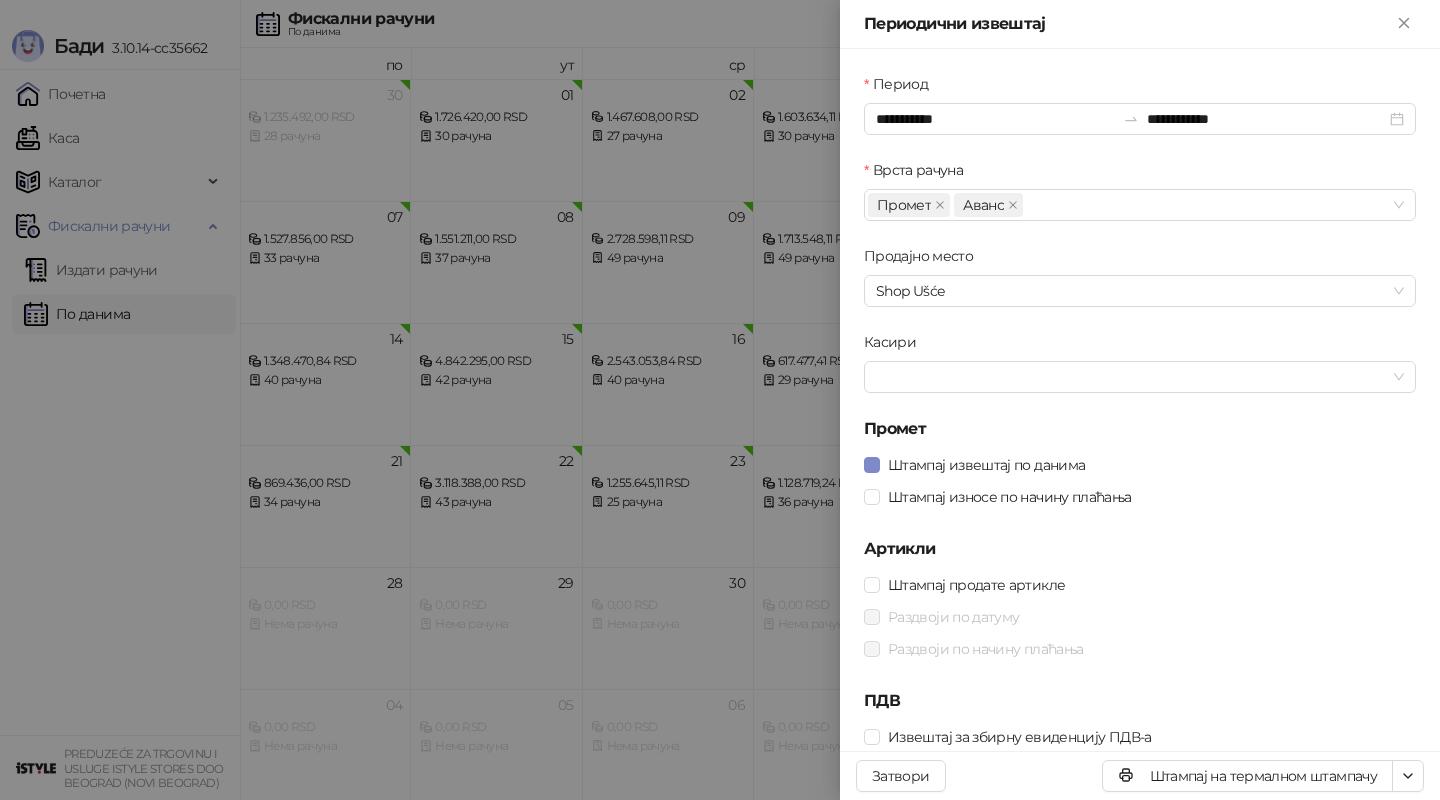 click on "Период" at bounding box center (1140, 88) 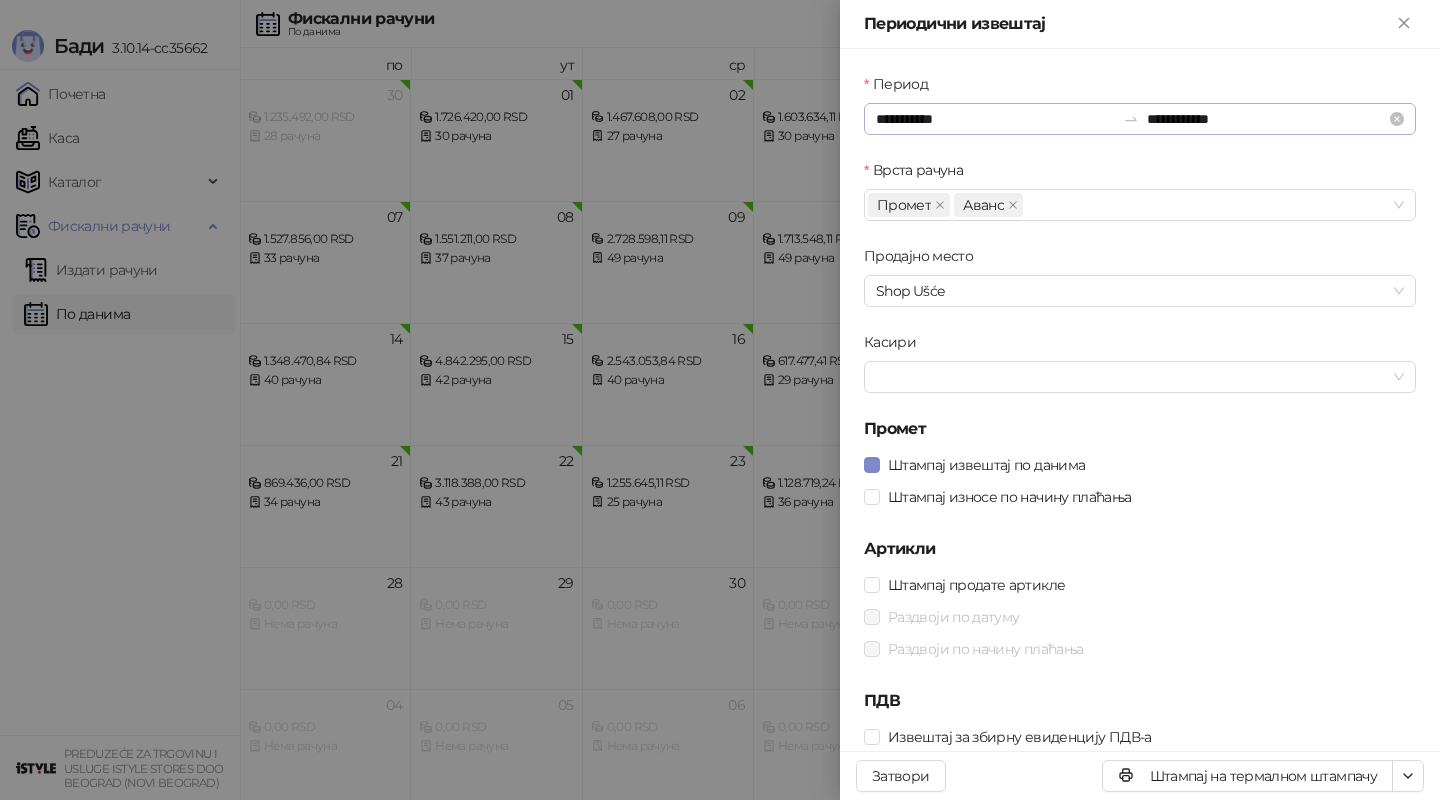 click on "**********" at bounding box center [1140, 119] 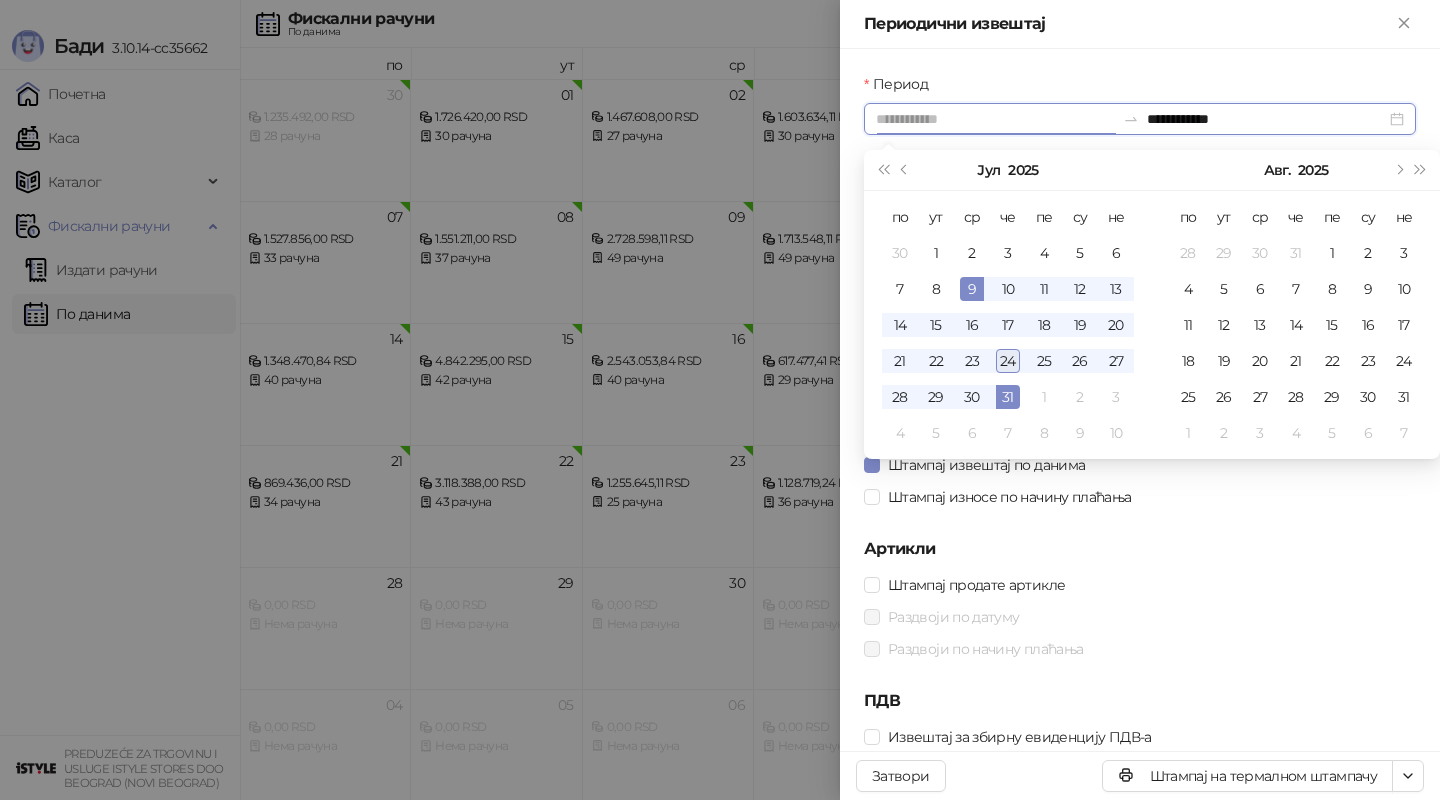 type on "**********" 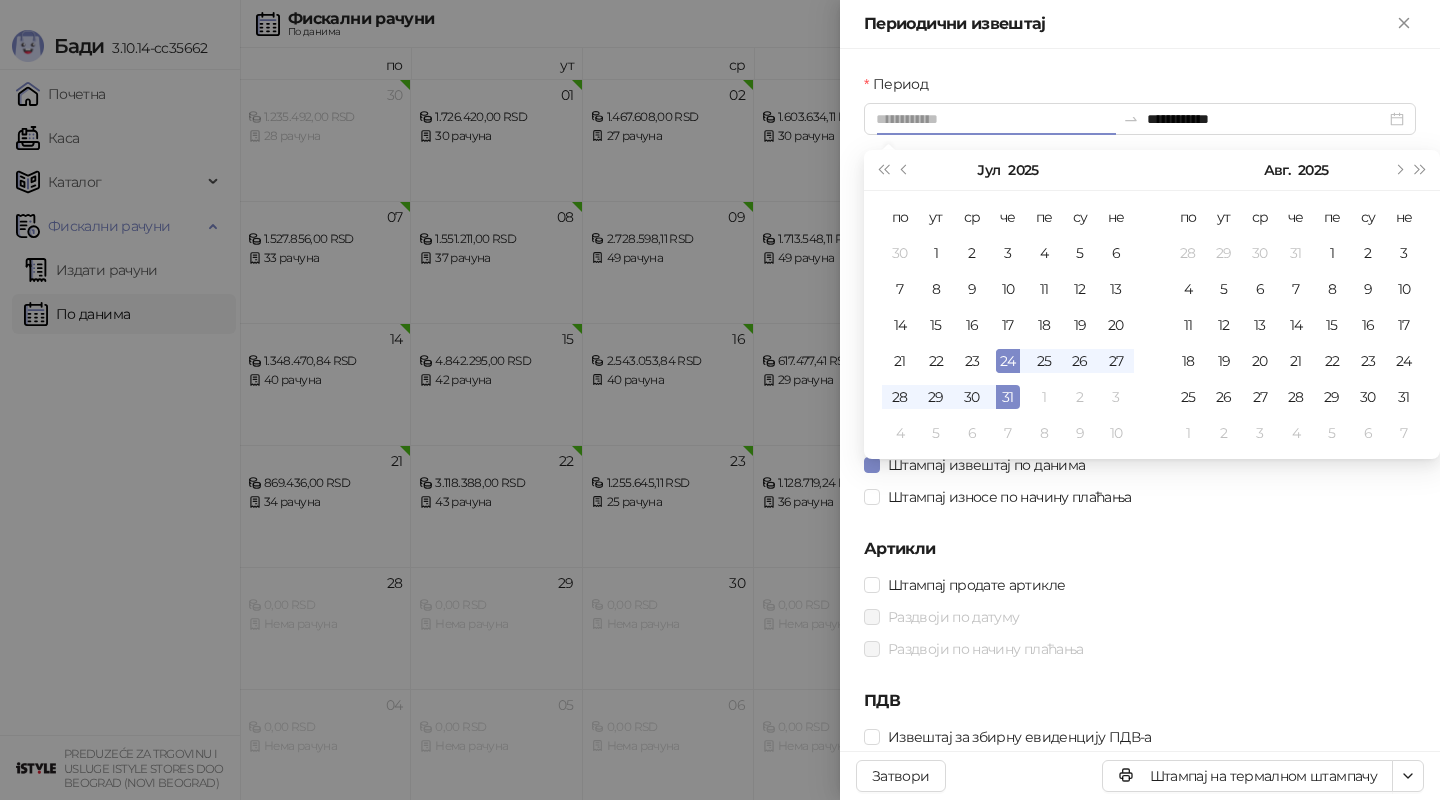 click on "24" at bounding box center [1008, 361] 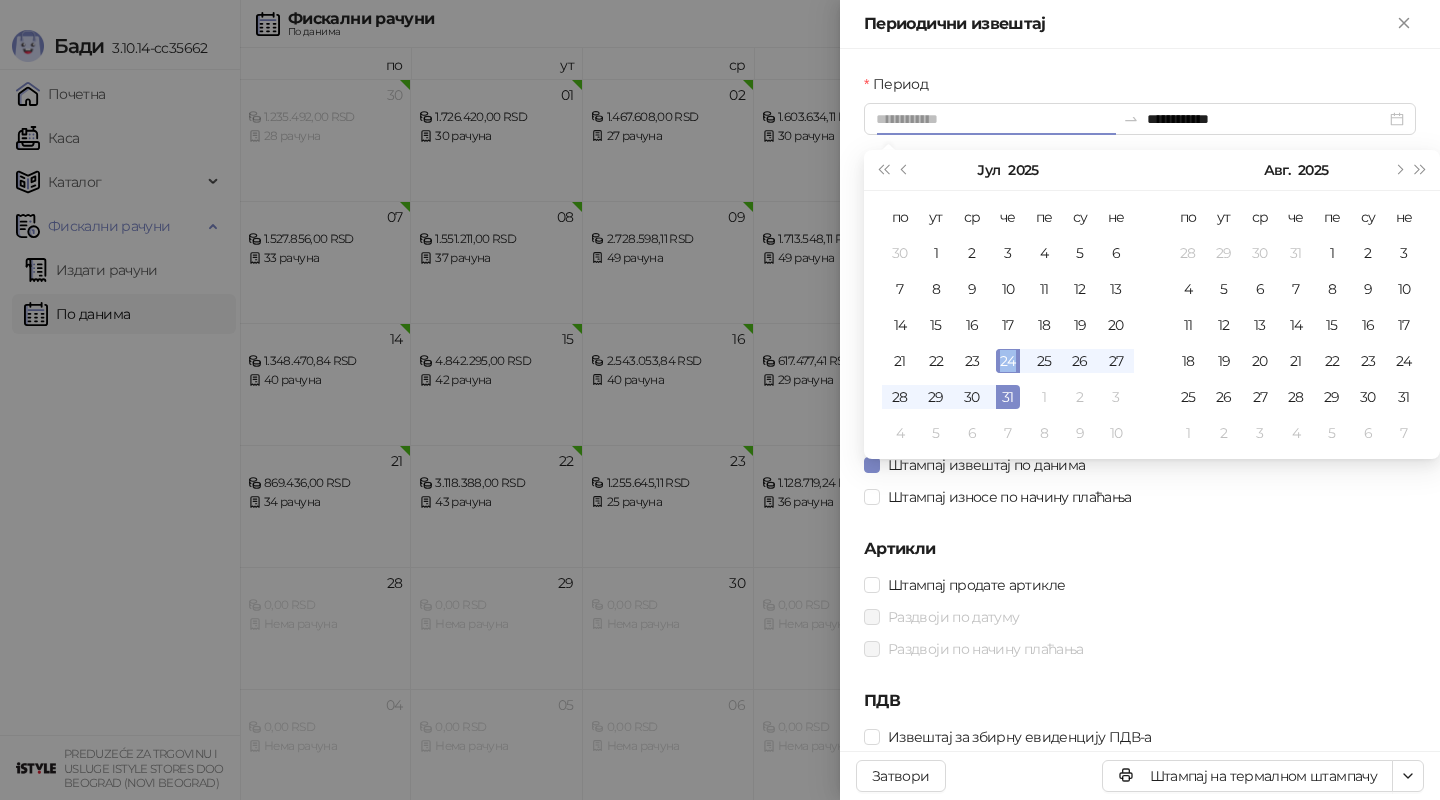 click on "24" at bounding box center (1008, 361) 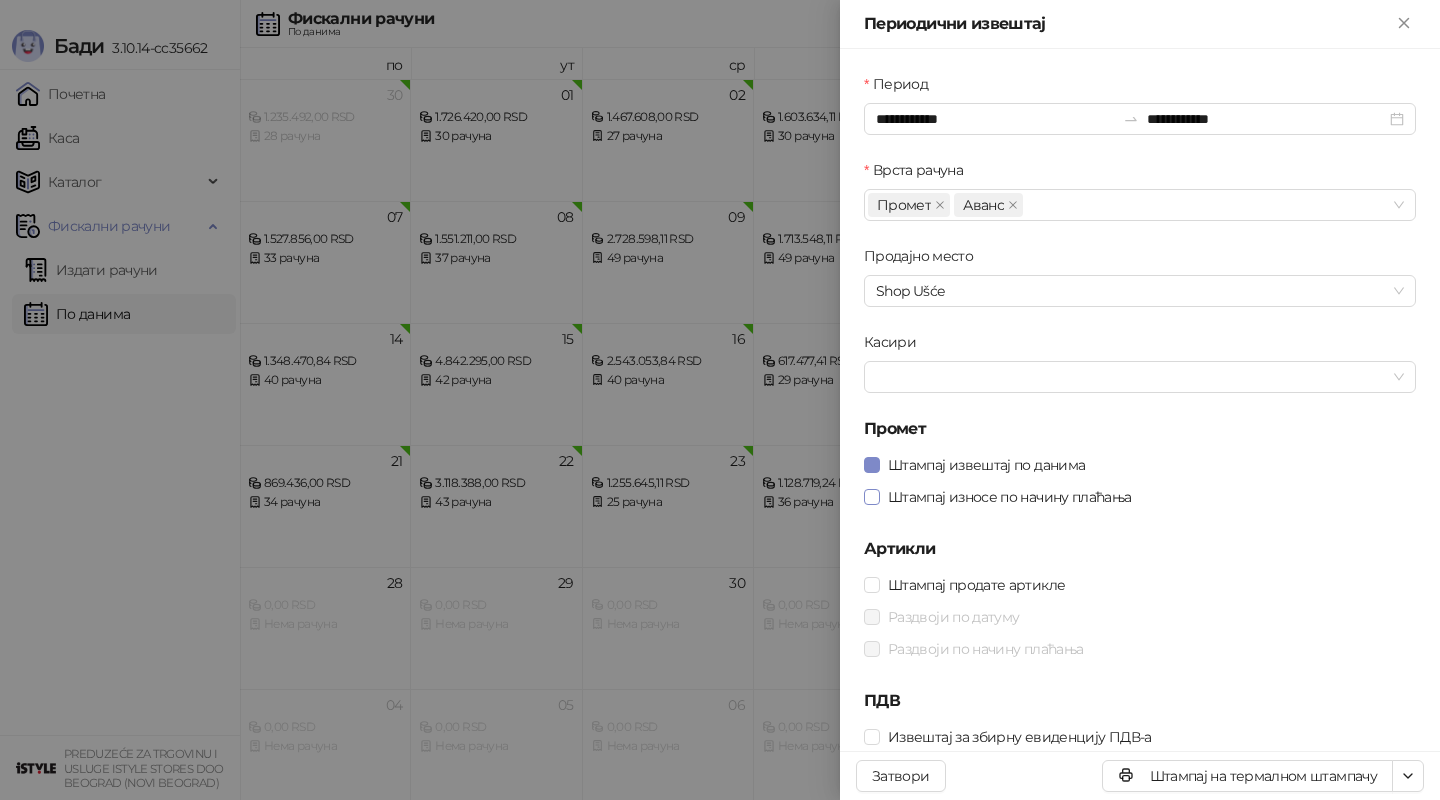 click on "Штампај износе по начину плаћања" at bounding box center (1010, 497) 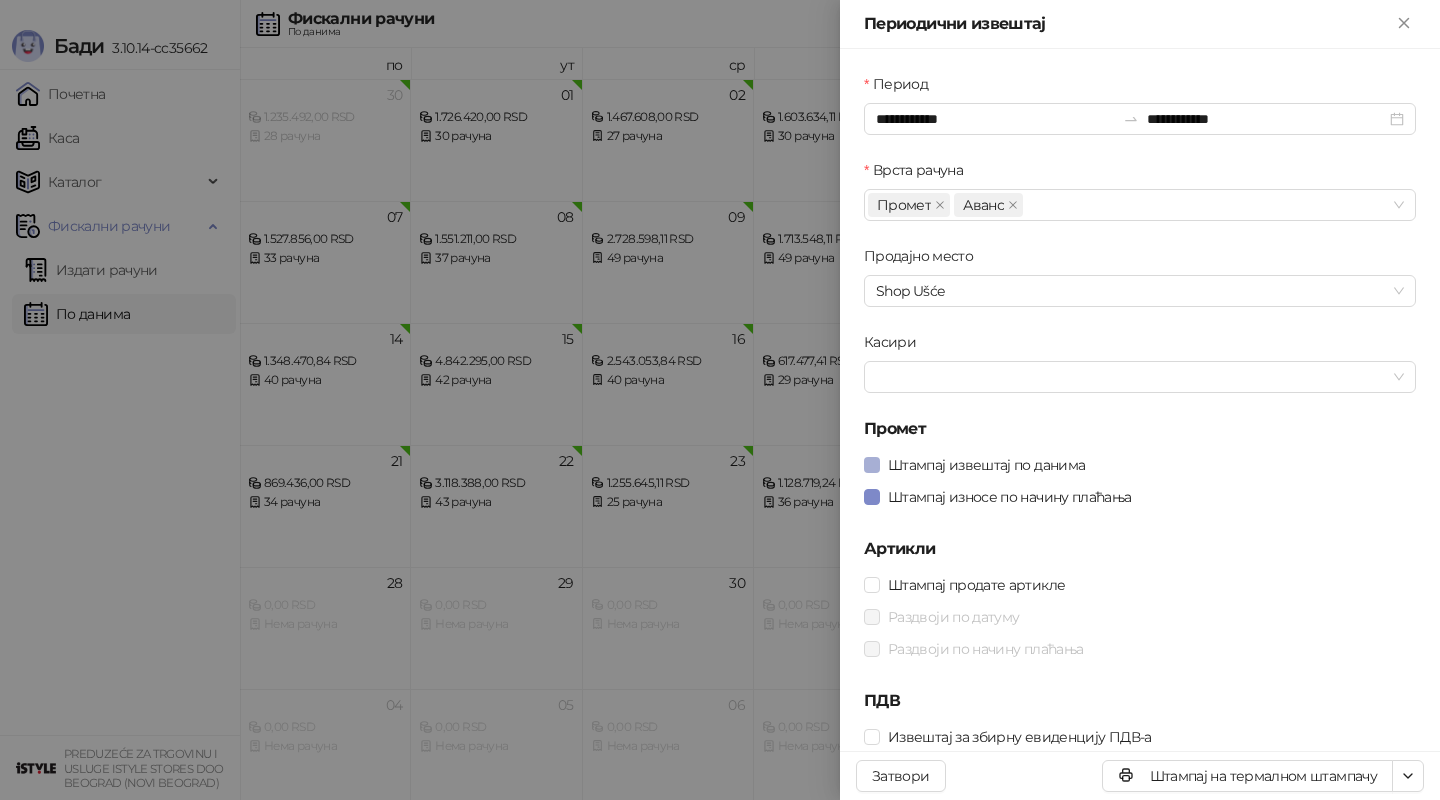 click on "Штампај извештај по данима" at bounding box center [986, 465] 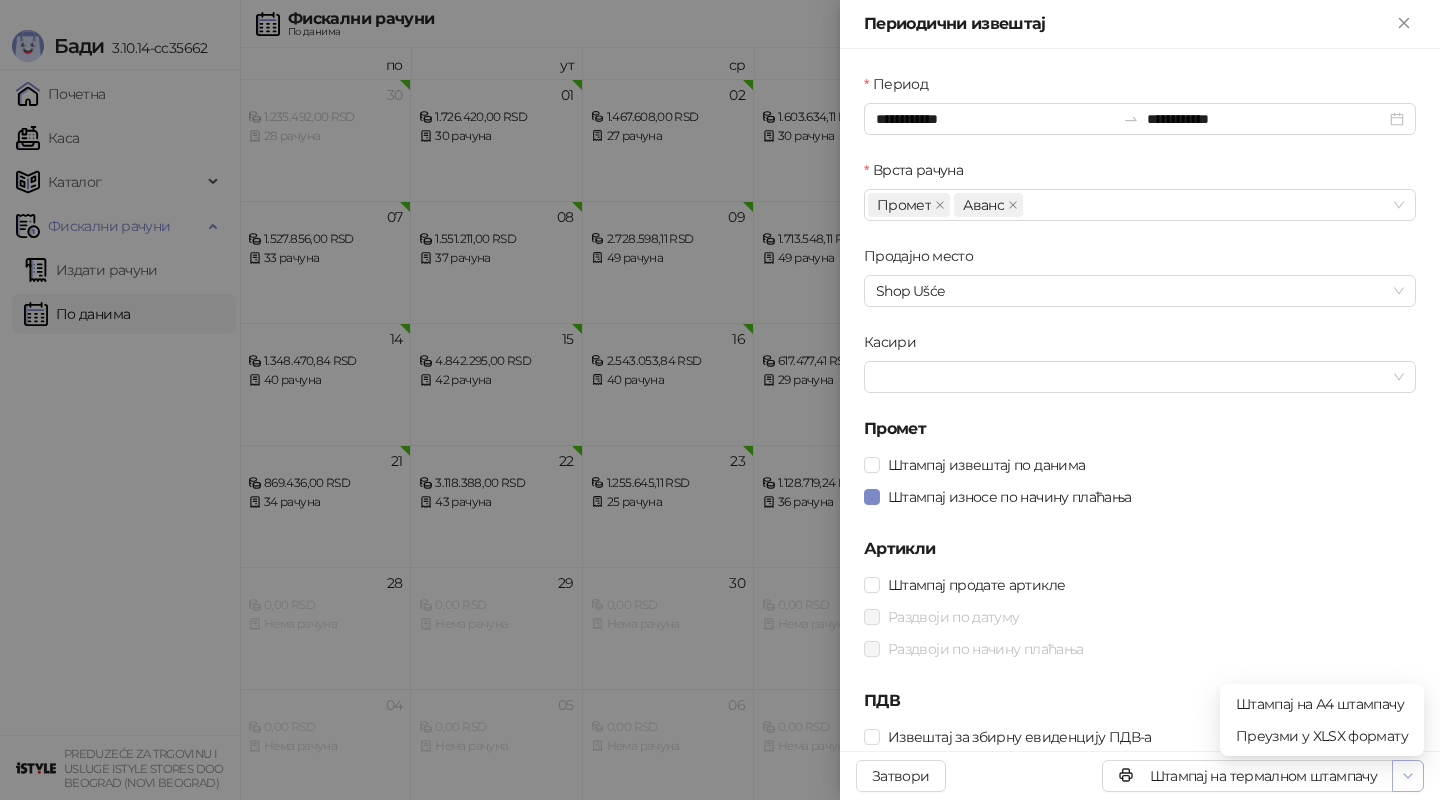 click at bounding box center (1408, 776) 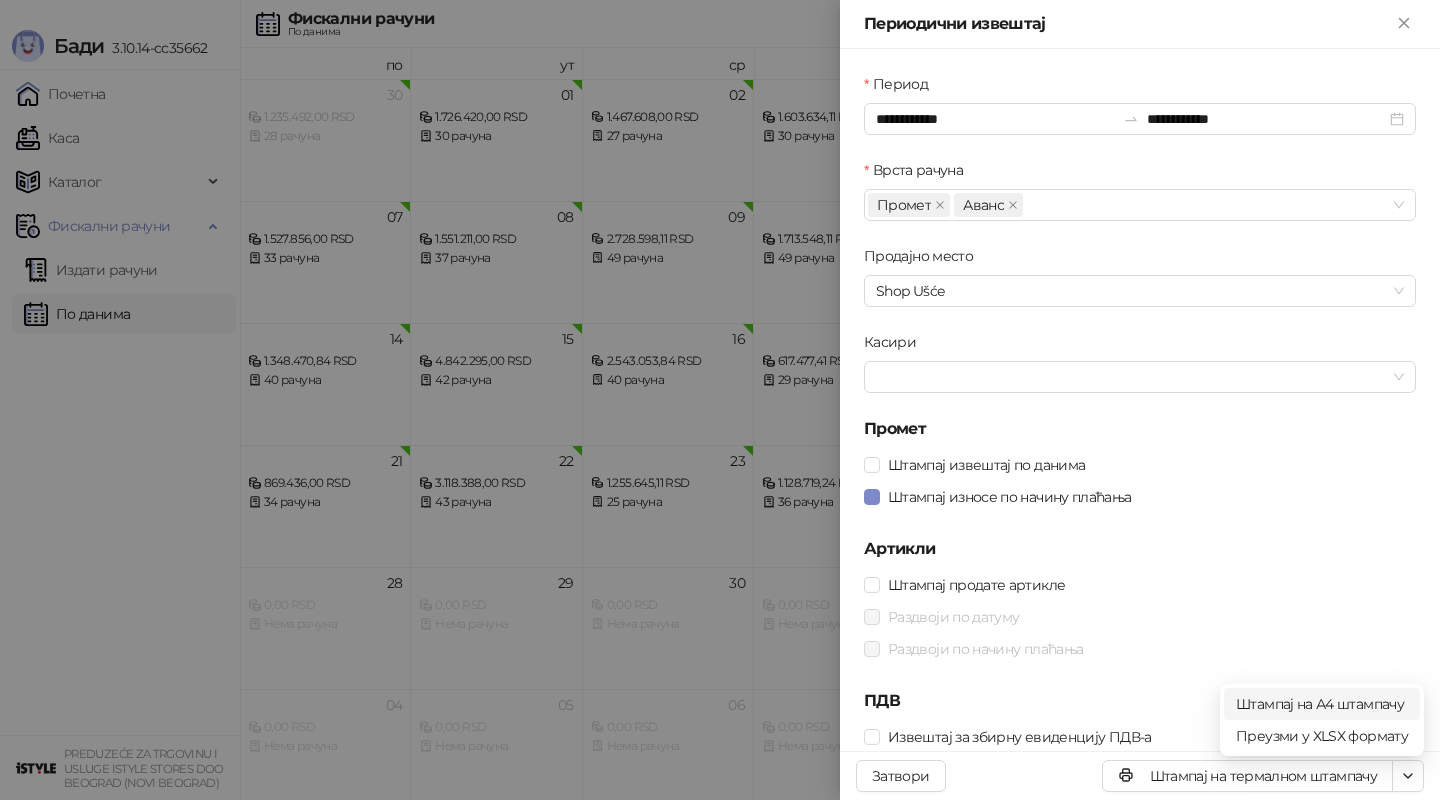 click on "Штампај на А4 штампачу" at bounding box center (1322, 704) 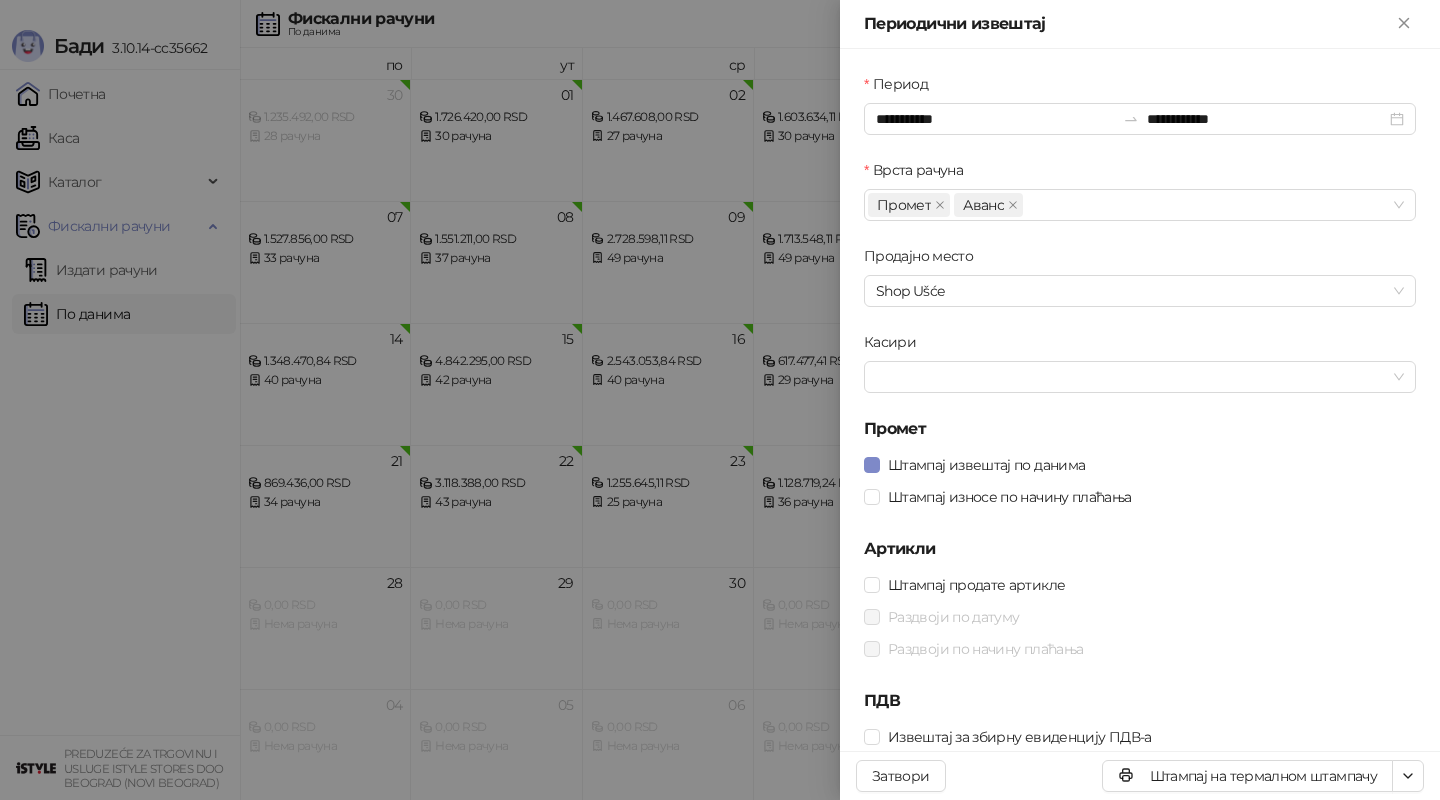 click at bounding box center (720, 400) 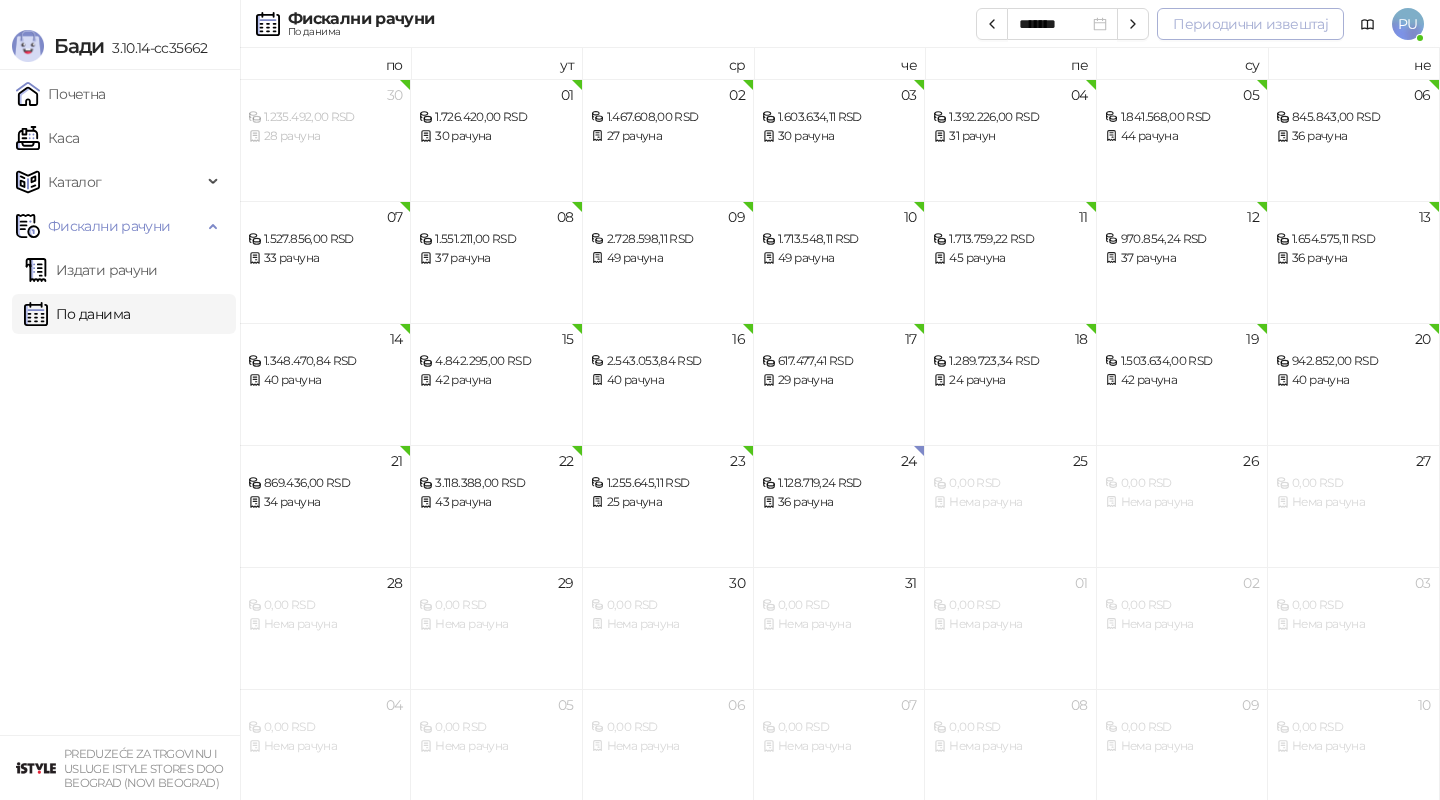 click on "Периодични извештај" at bounding box center (1250, 24) 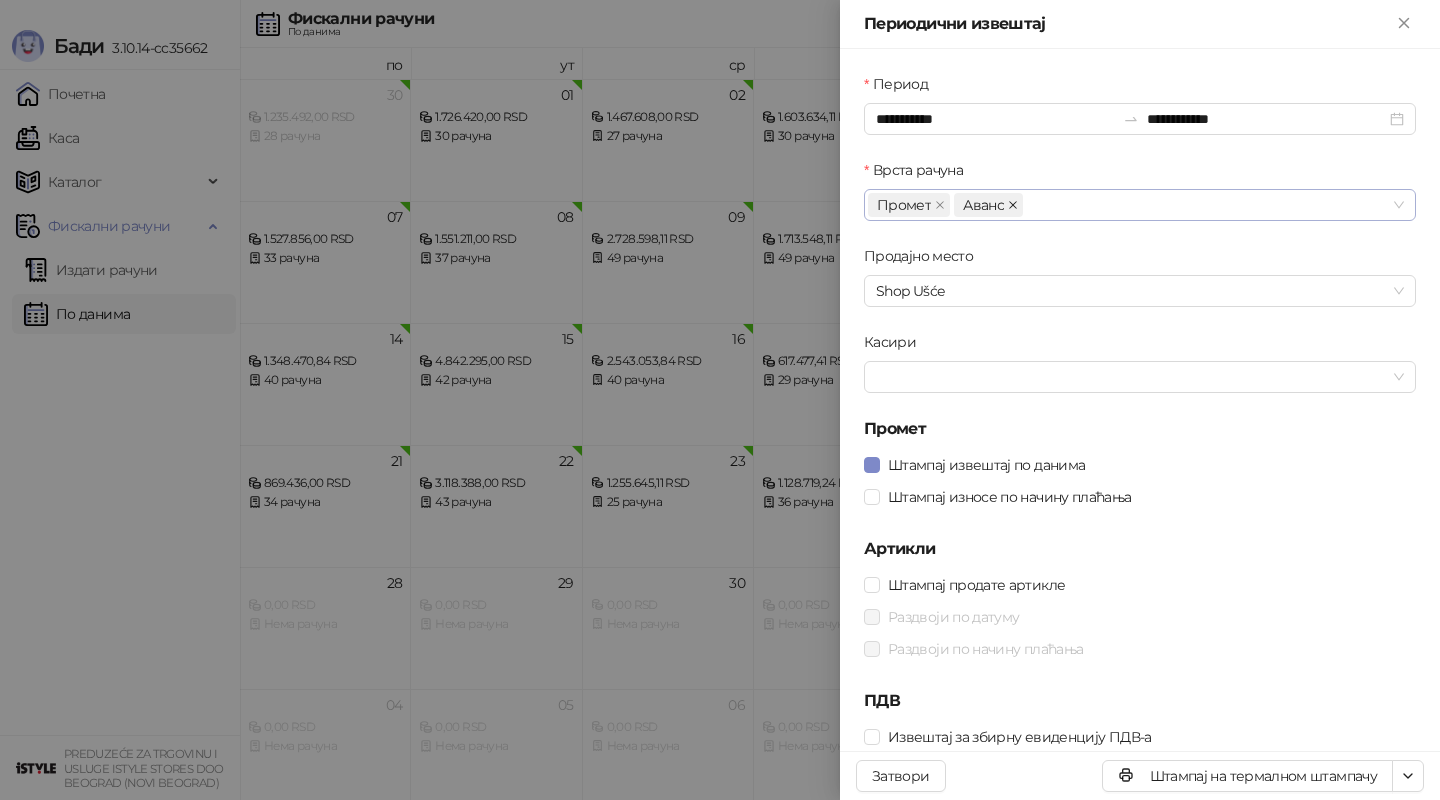 click 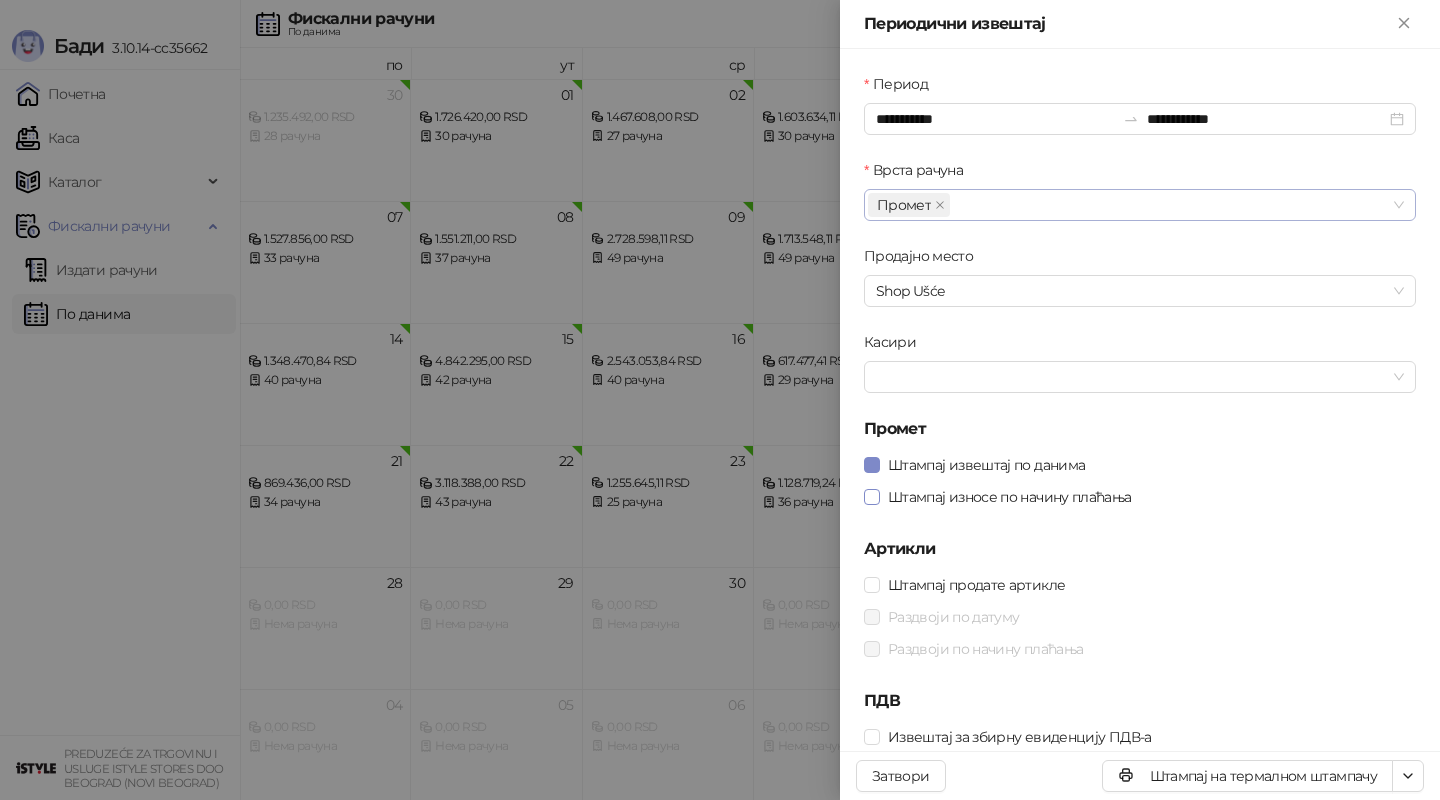 click on "Штампај износе по начину плаћања" at bounding box center [1010, 497] 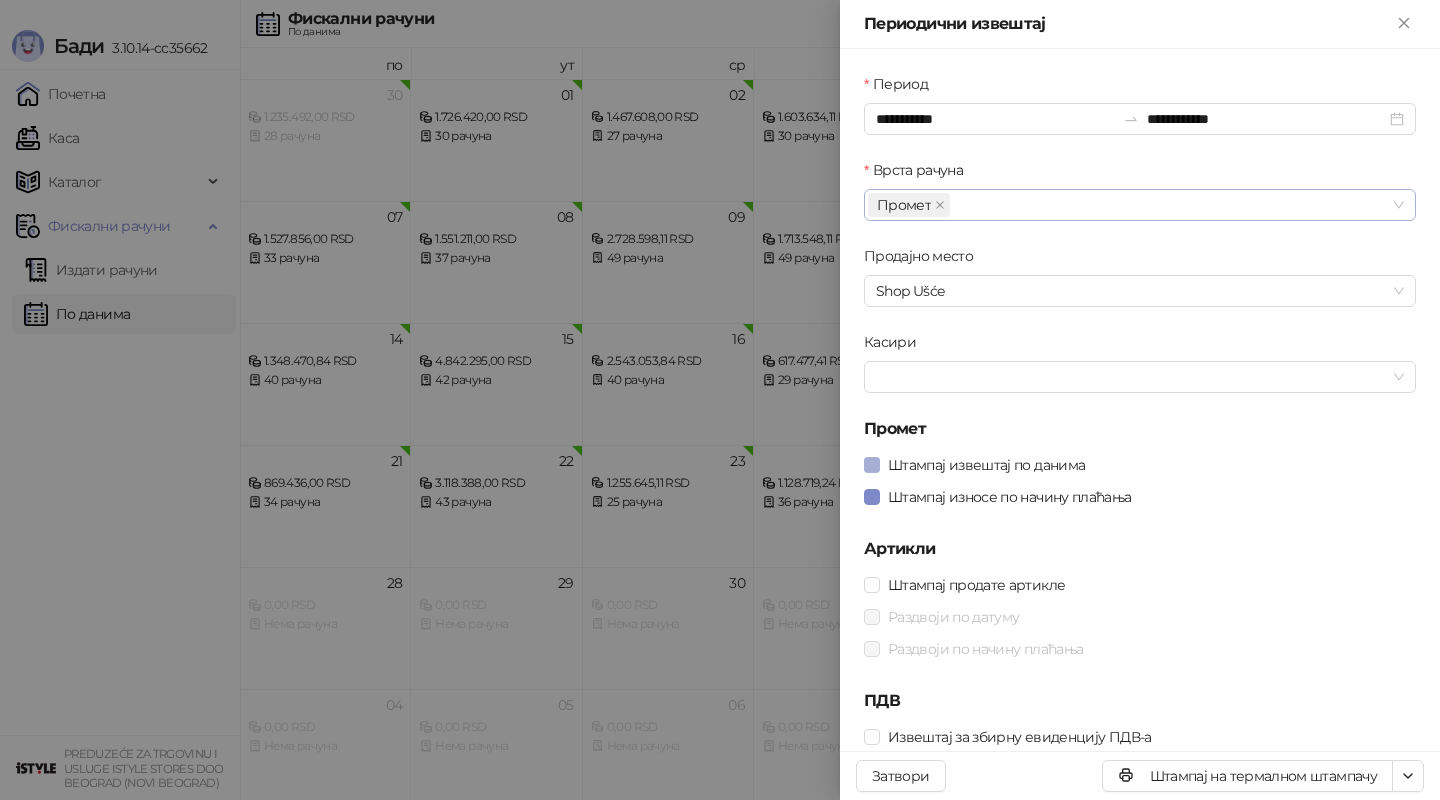 click on "Штампај извештај по данима" at bounding box center [986, 465] 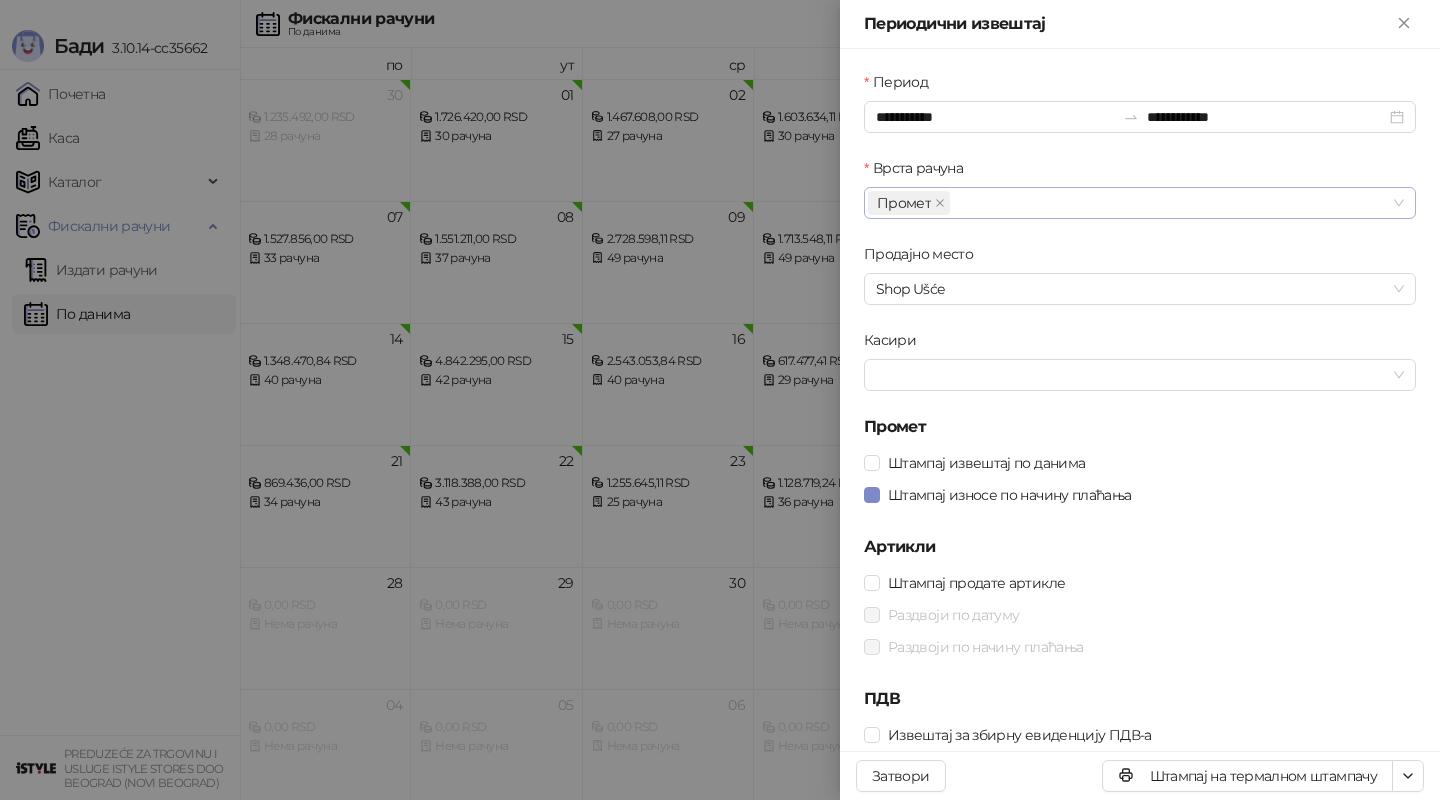 scroll, scrollTop: 1, scrollLeft: 0, axis: vertical 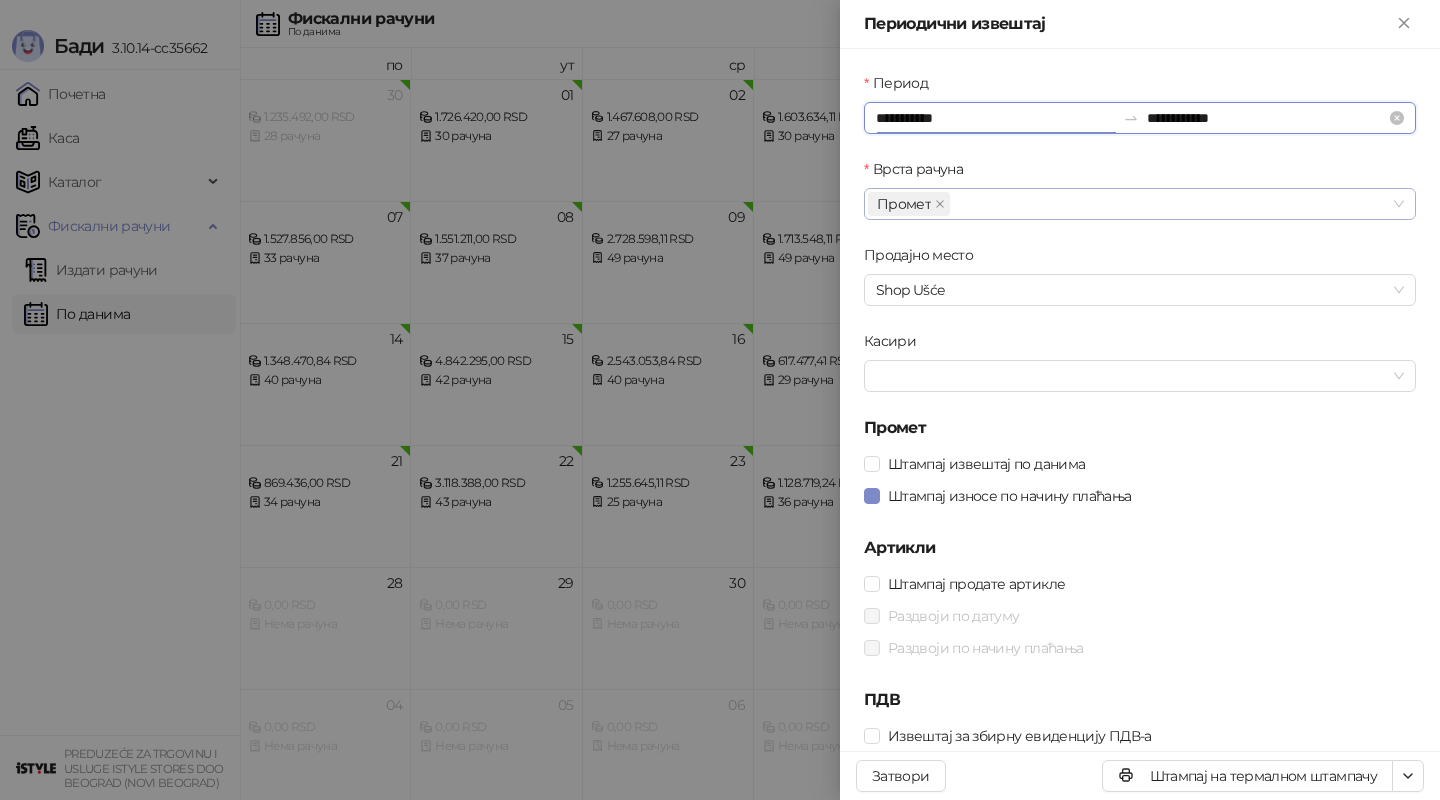 click on "**********" at bounding box center [995, 118] 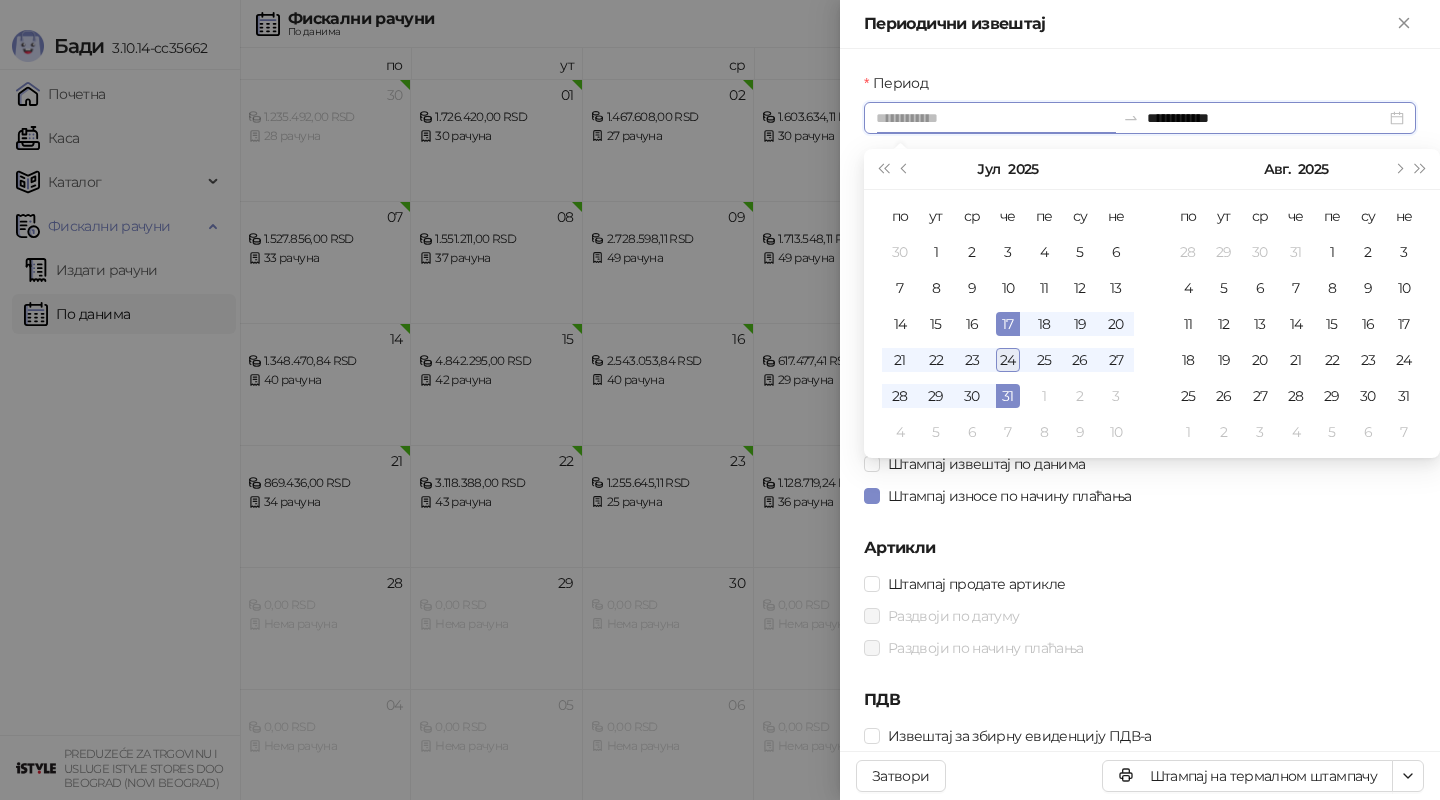type on "**********" 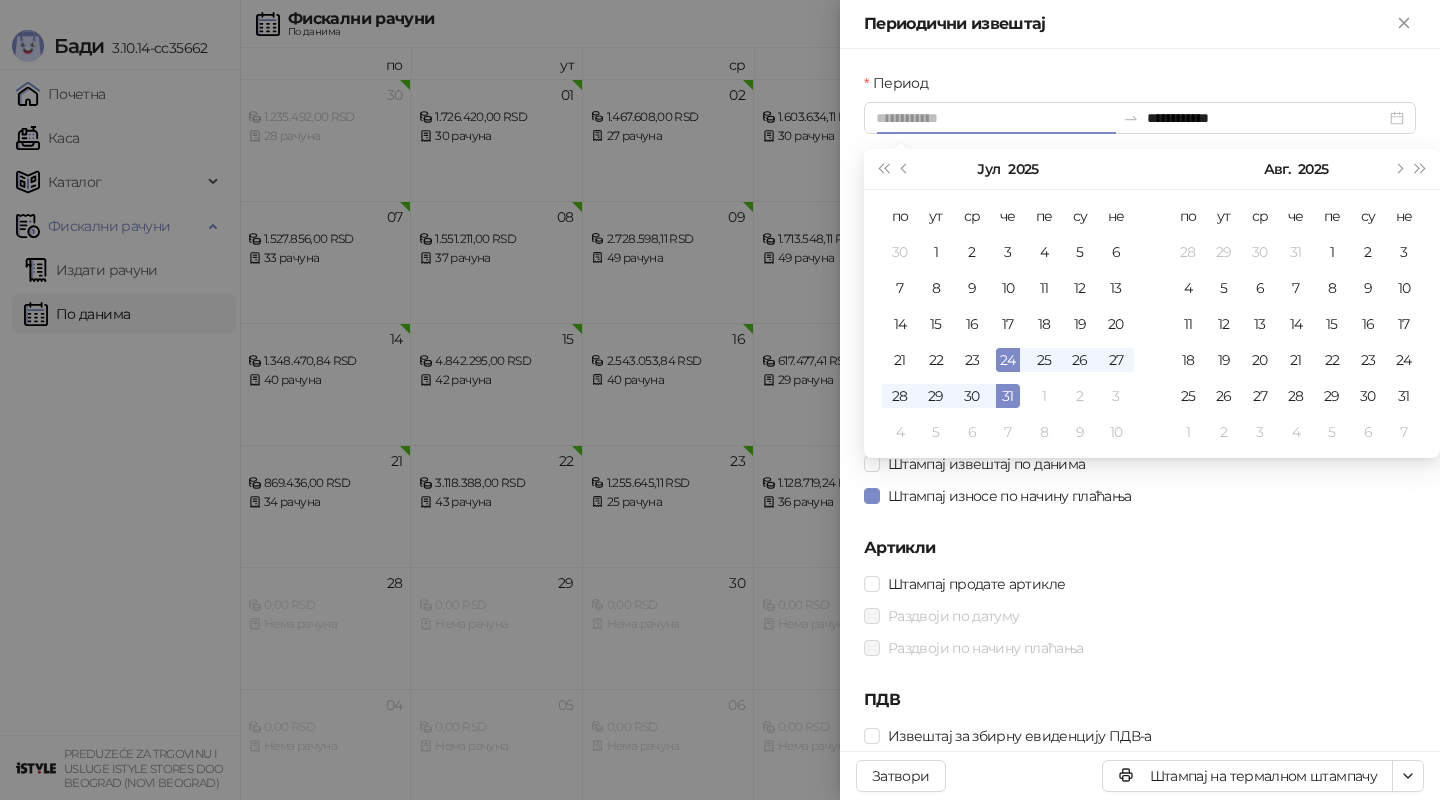click on "24" at bounding box center (1008, 360) 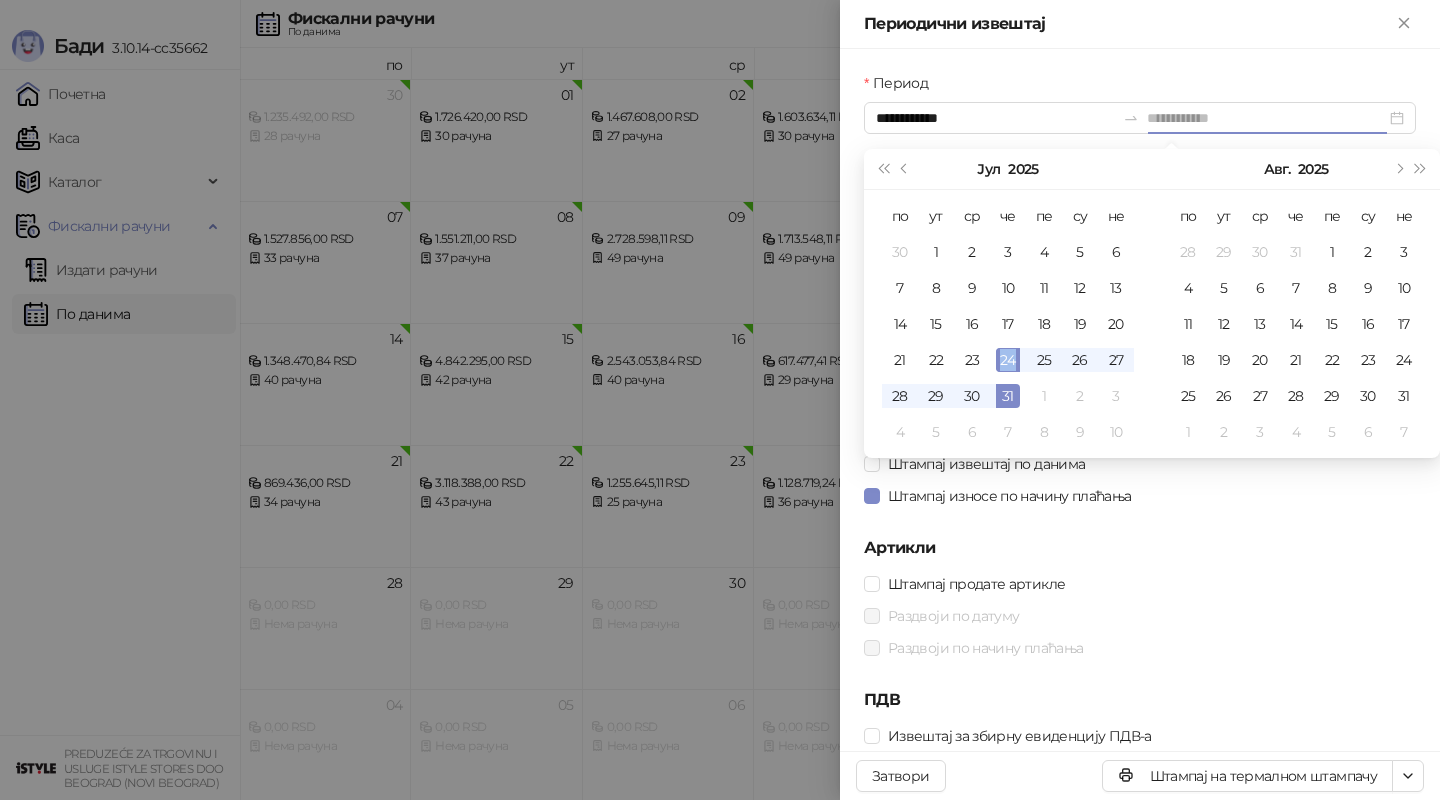 click on "24" at bounding box center (1008, 360) 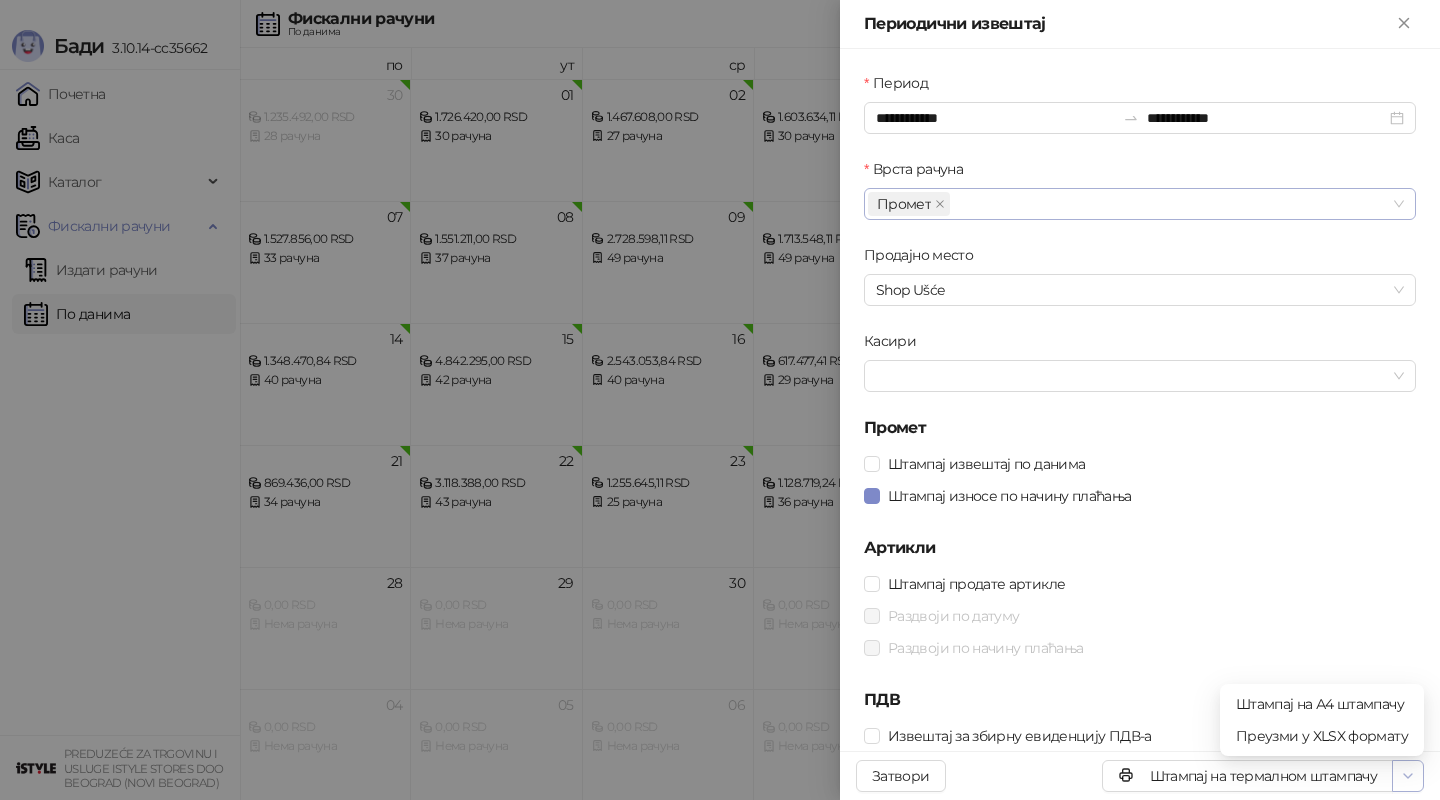 click 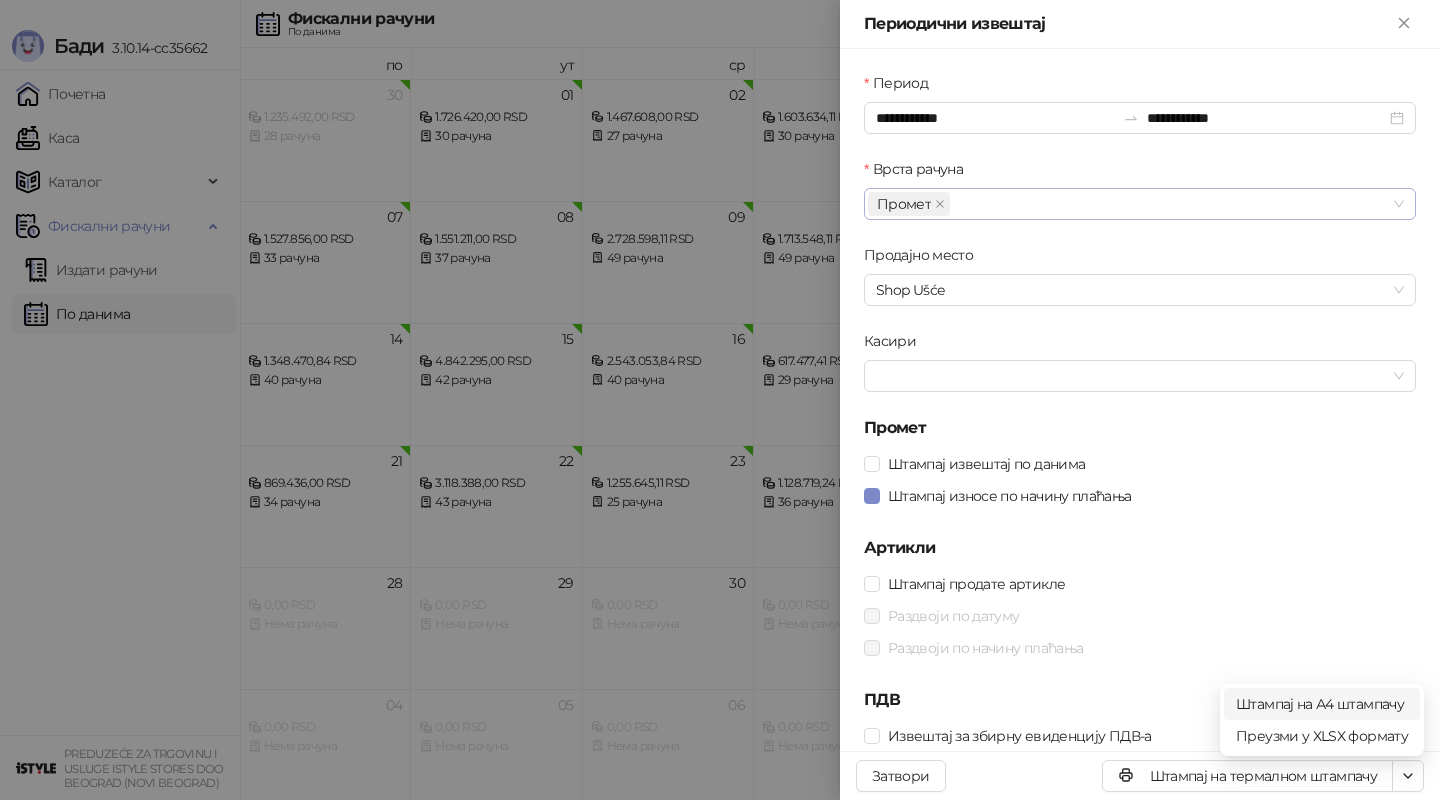 click on "Штампај на А4 штампачу" at bounding box center (1322, 704) 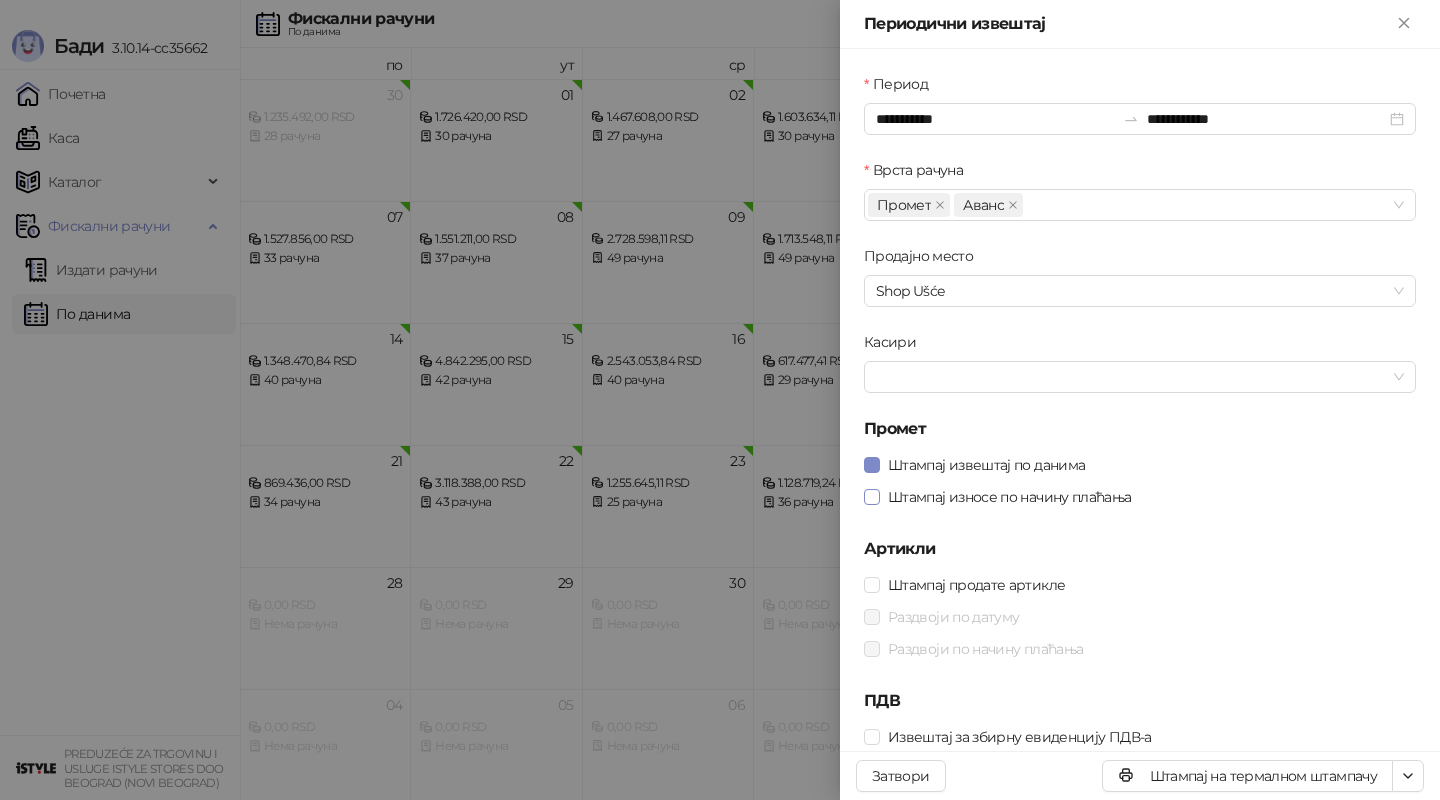 click on "Штампај износе по начину плаћања" at bounding box center [1010, 497] 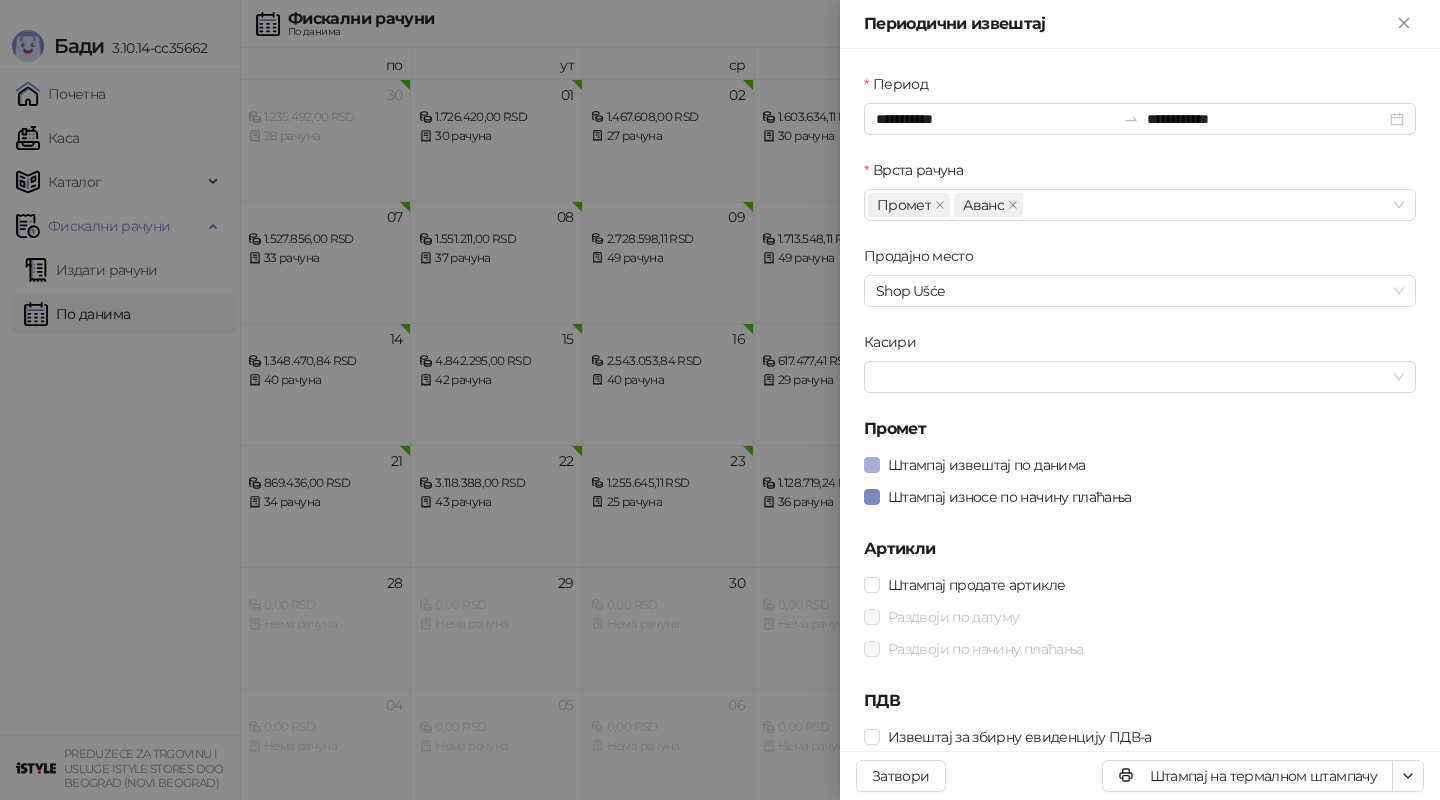 click on "Штампај извештај по данима" at bounding box center (986, 465) 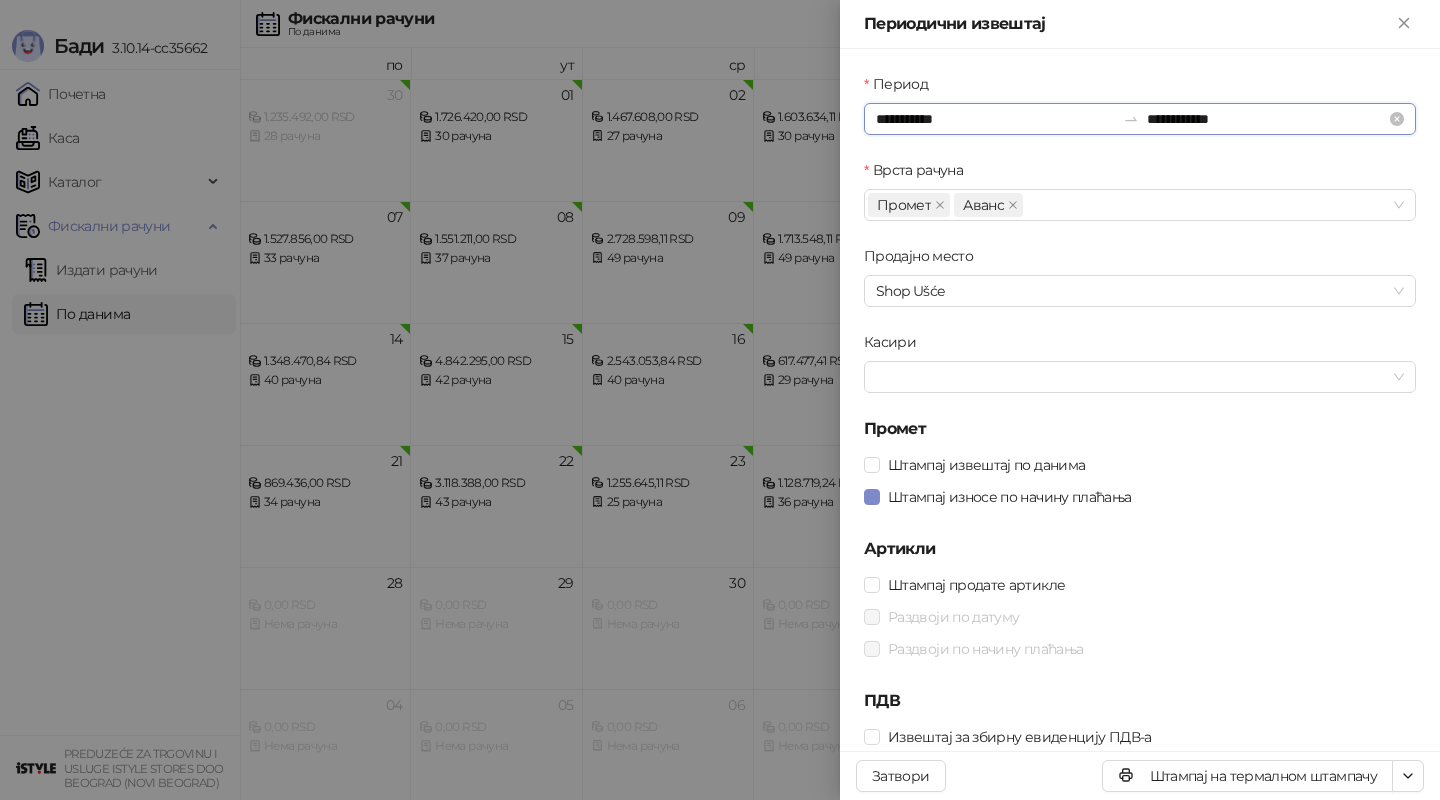 click on "**********" at bounding box center (995, 119) 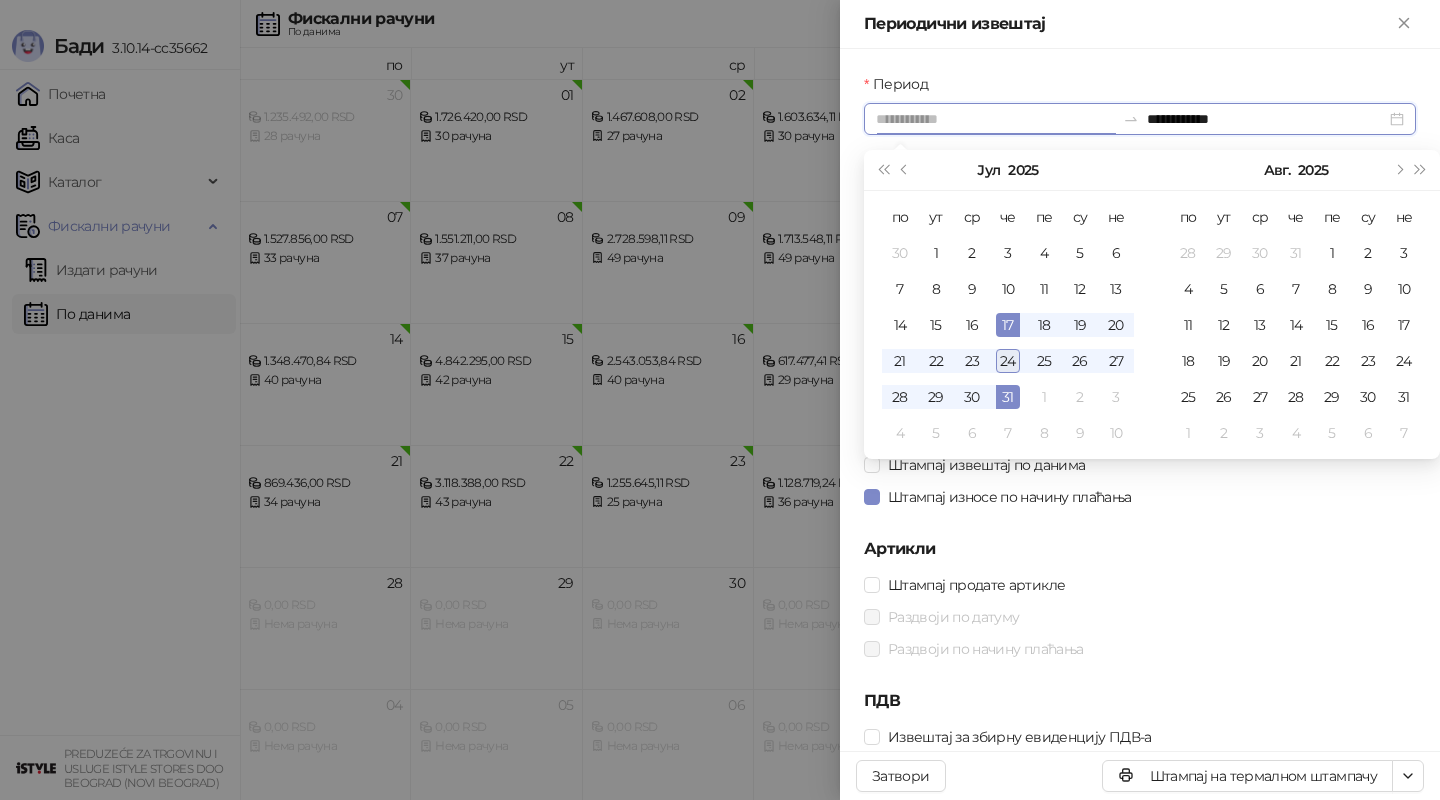 type on "**********" 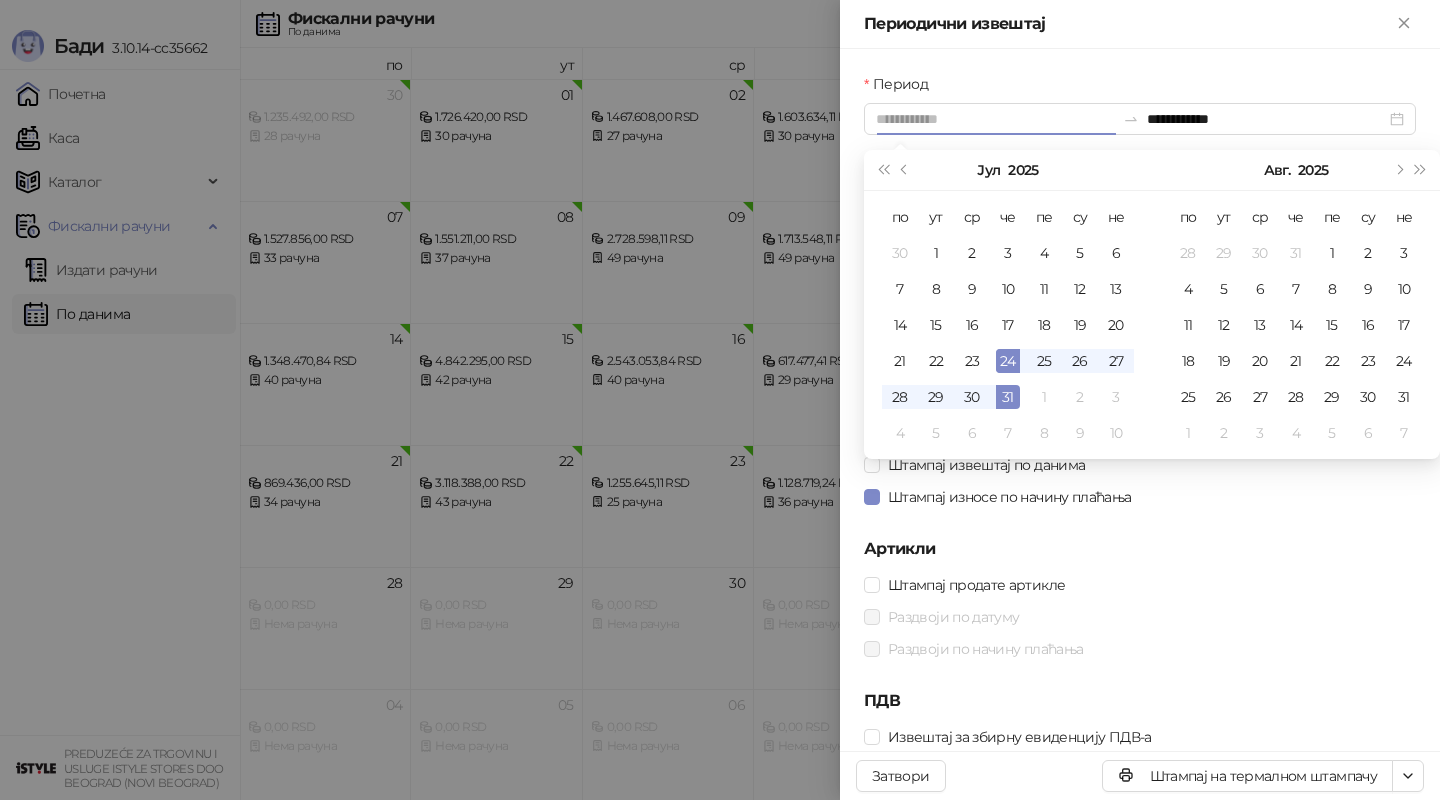 click on "24" at bounding box center [1008, 361] 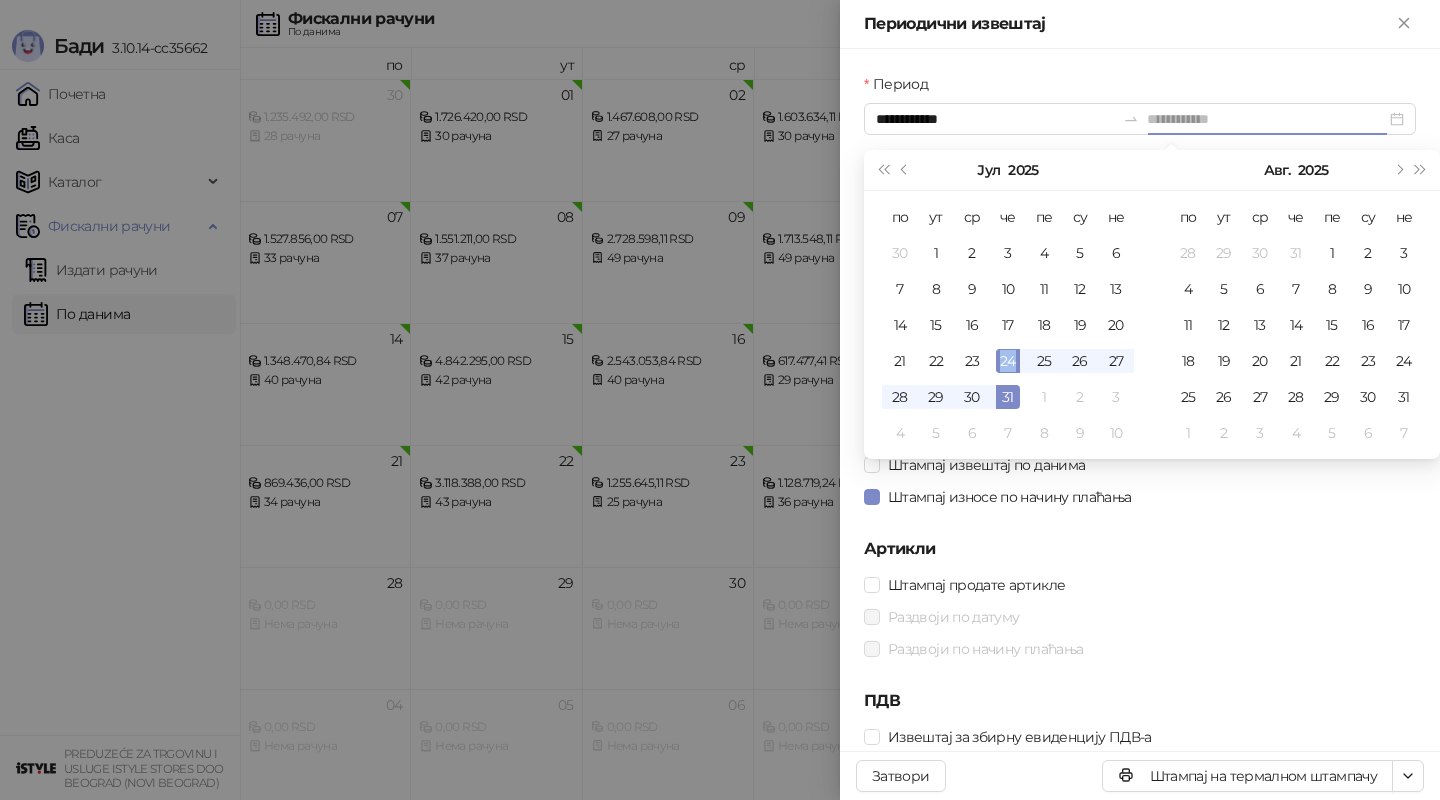 click on "24" at bounding box center [1008, 361] 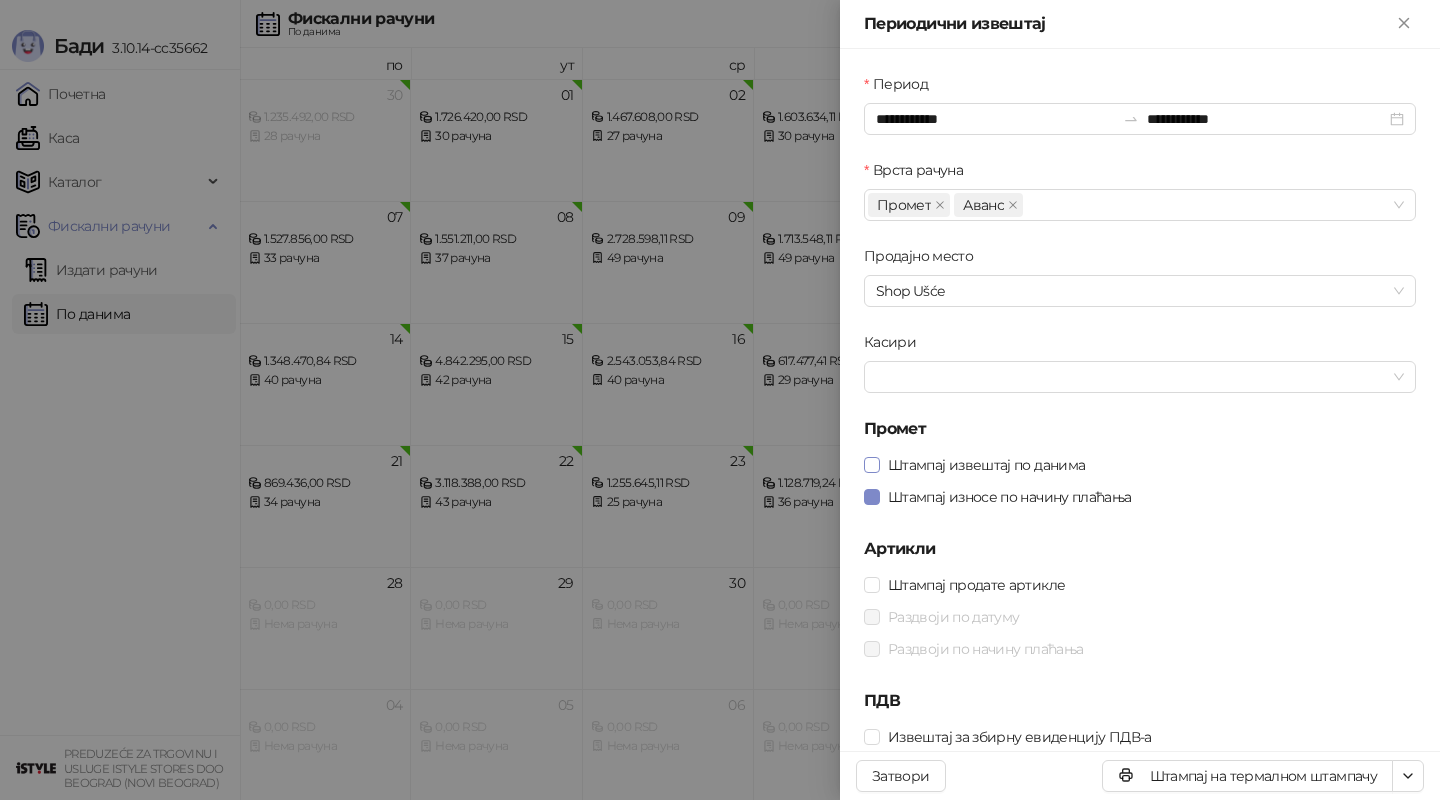 click on "Штампај извештај по данима" at bounding box center (986, 465) 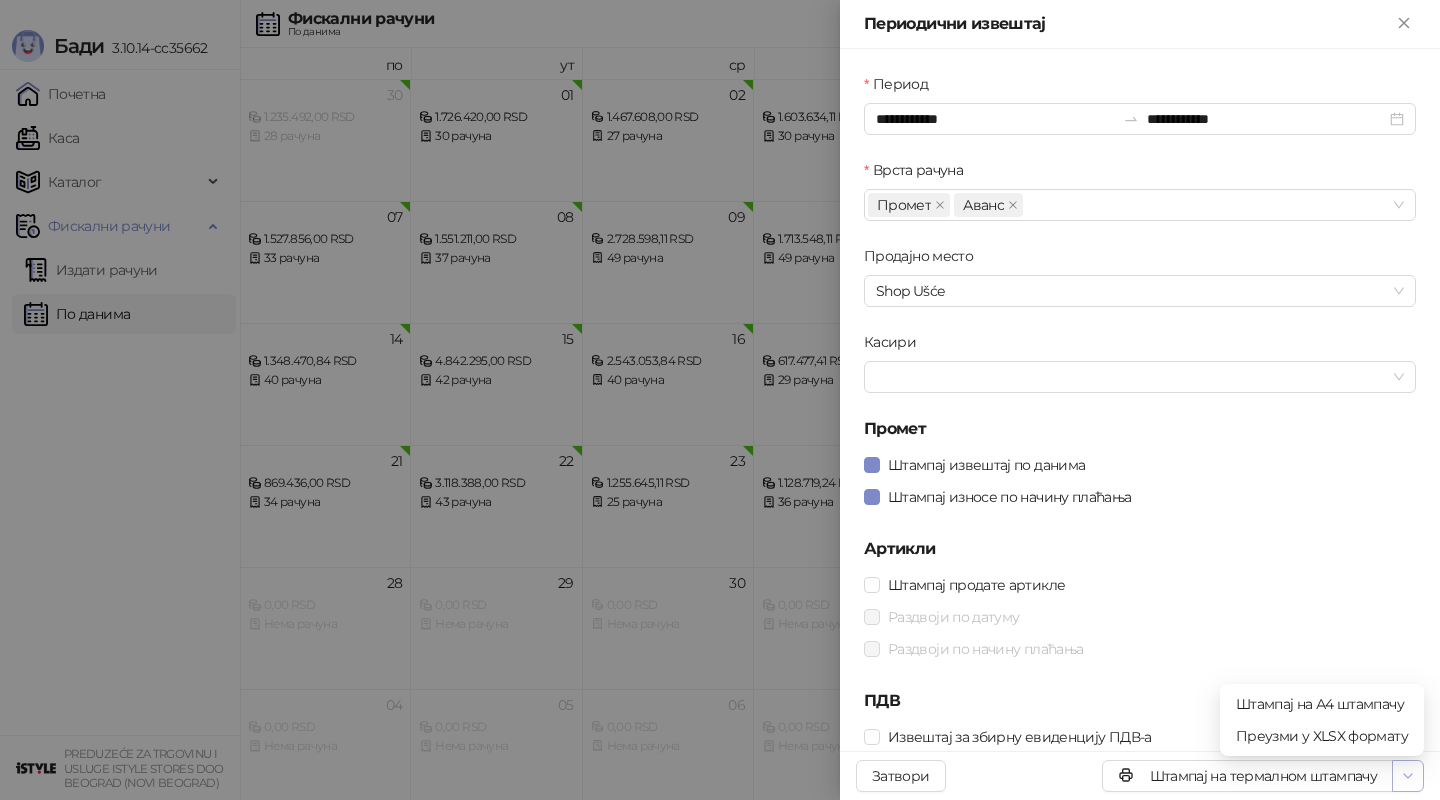 click 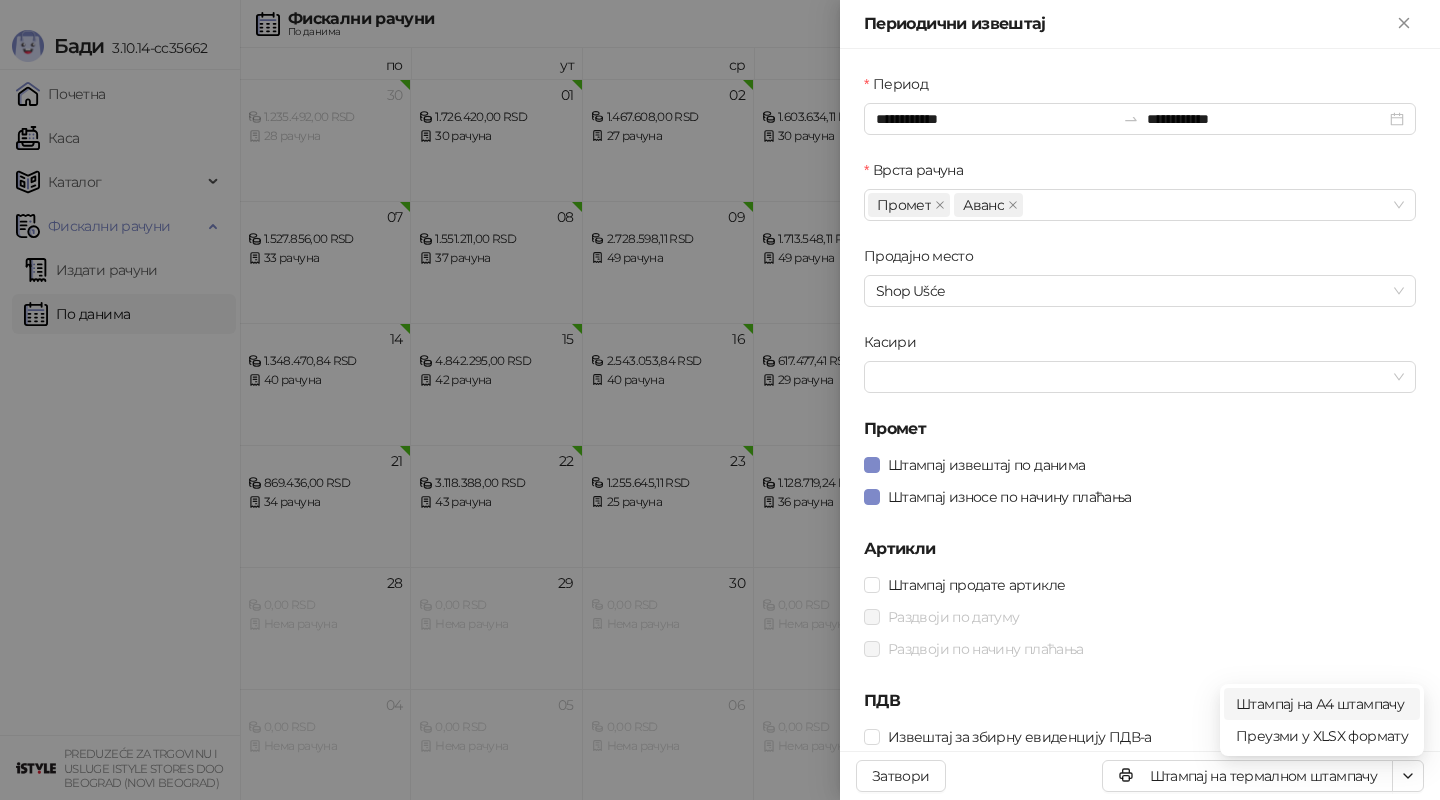 click on "Штампај на А4 штампачу" at bounding box center [1322, 704] 